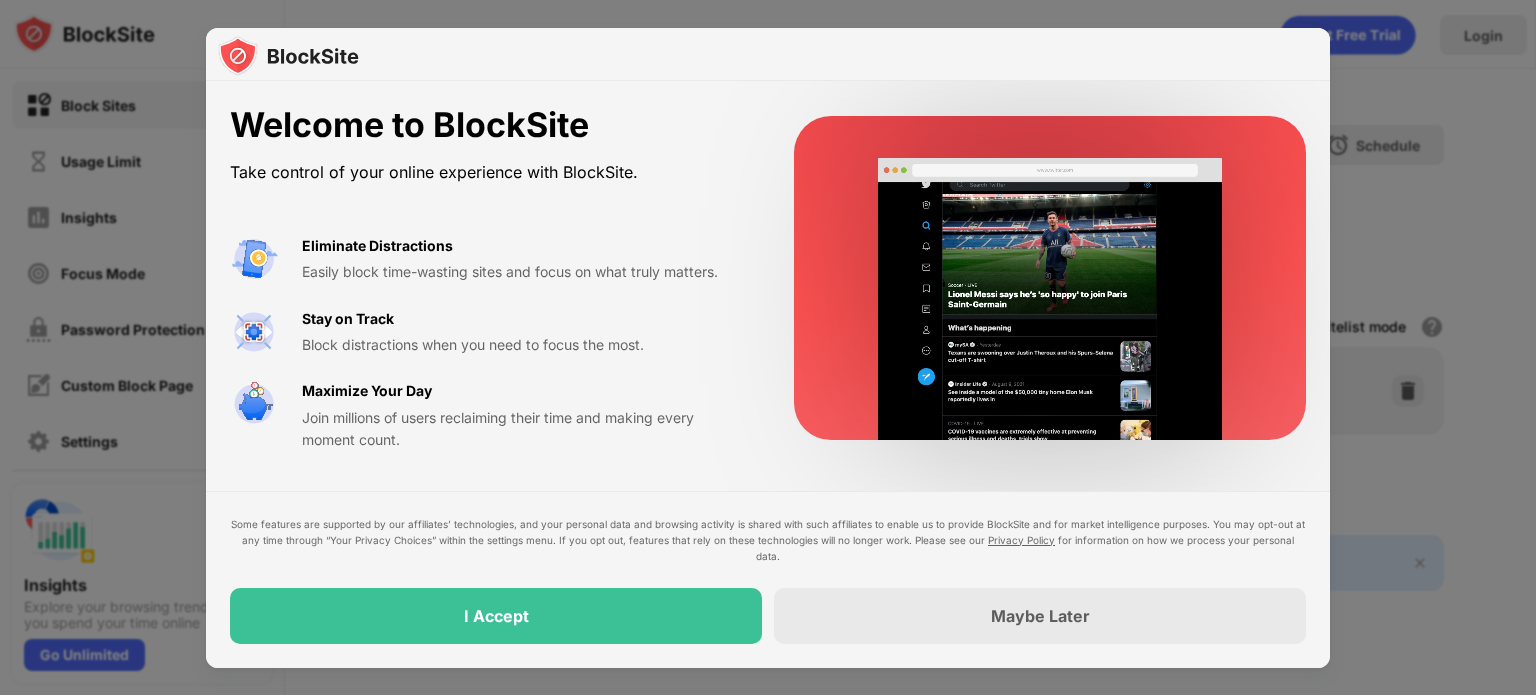 scroll, scrollTop: 0, scrollLeft: 0, axis: both 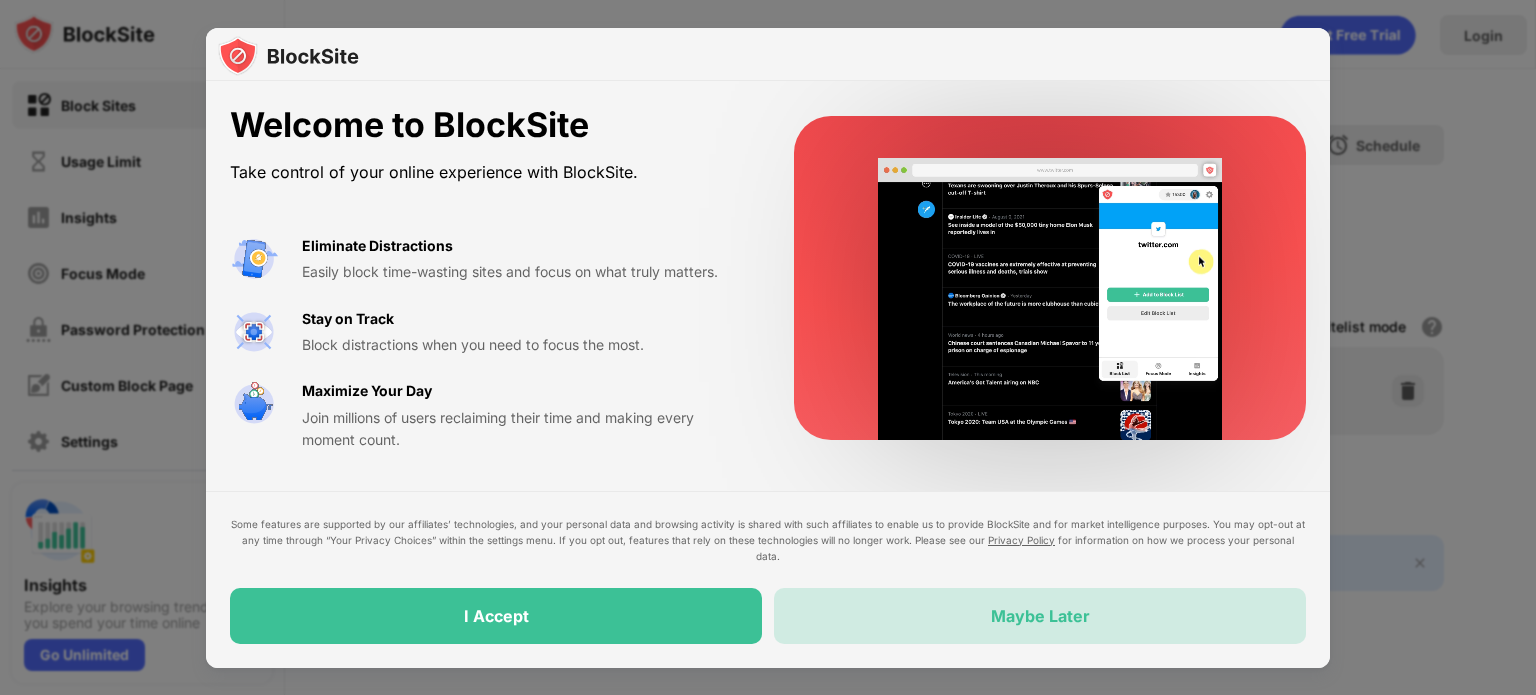 click on "Maybe Later" at bounding box center [1040, 616] 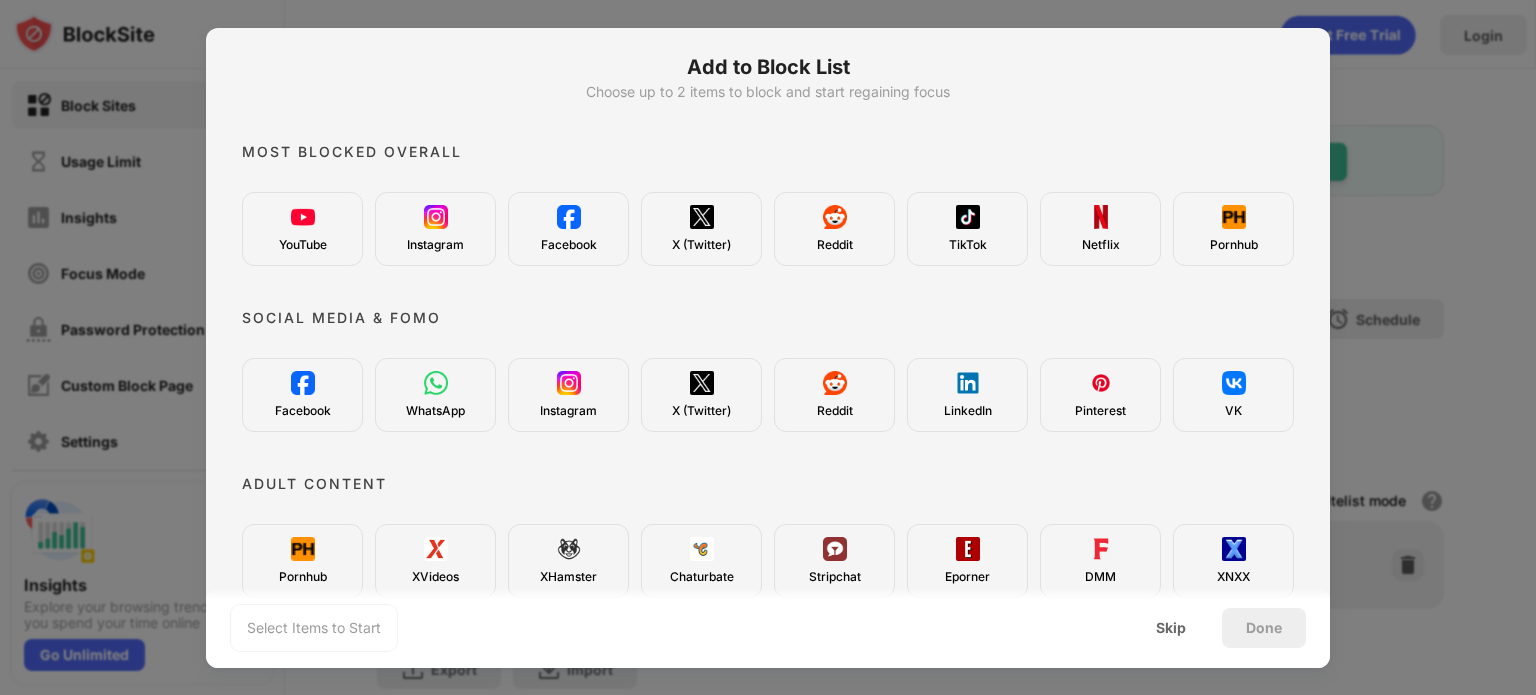 scroll, scrollTop: 0, scrollLeft: 0, axis: both 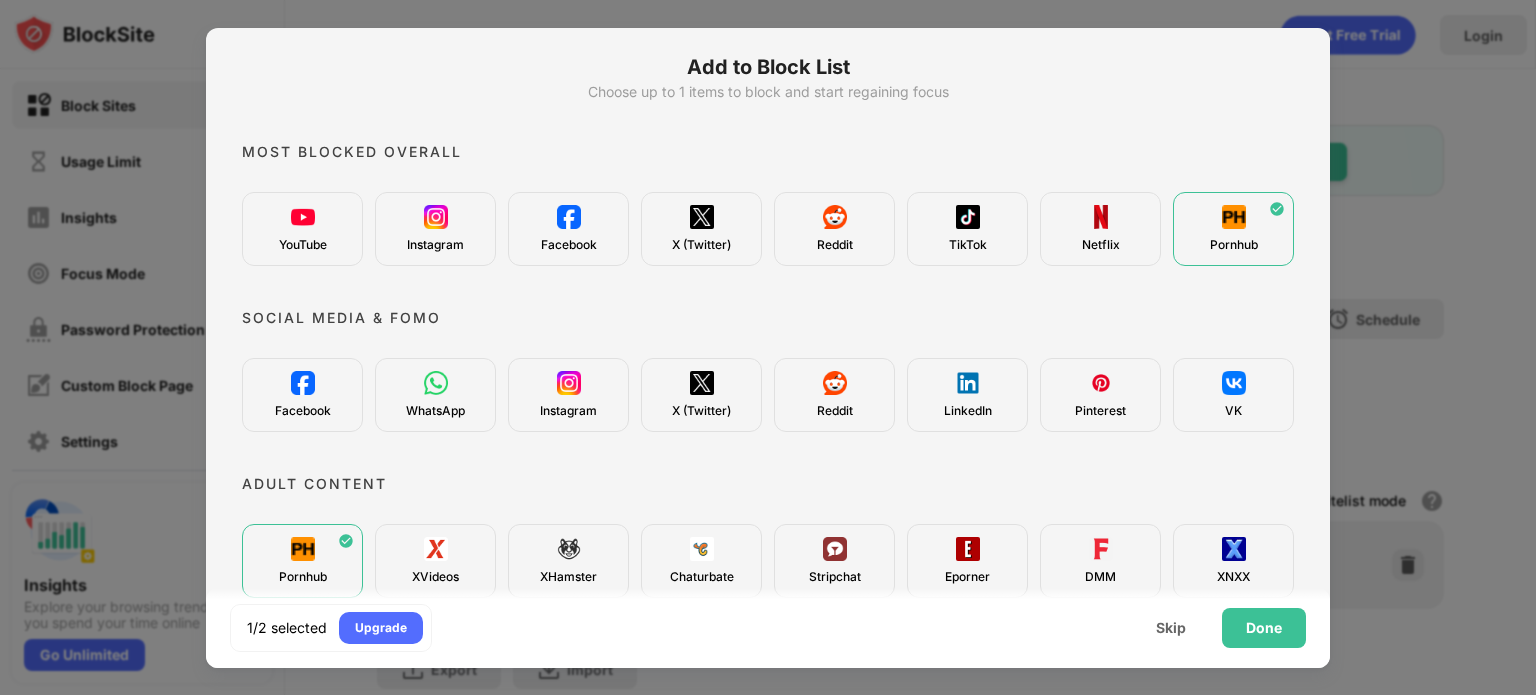 click at bounding box center [436, 549] 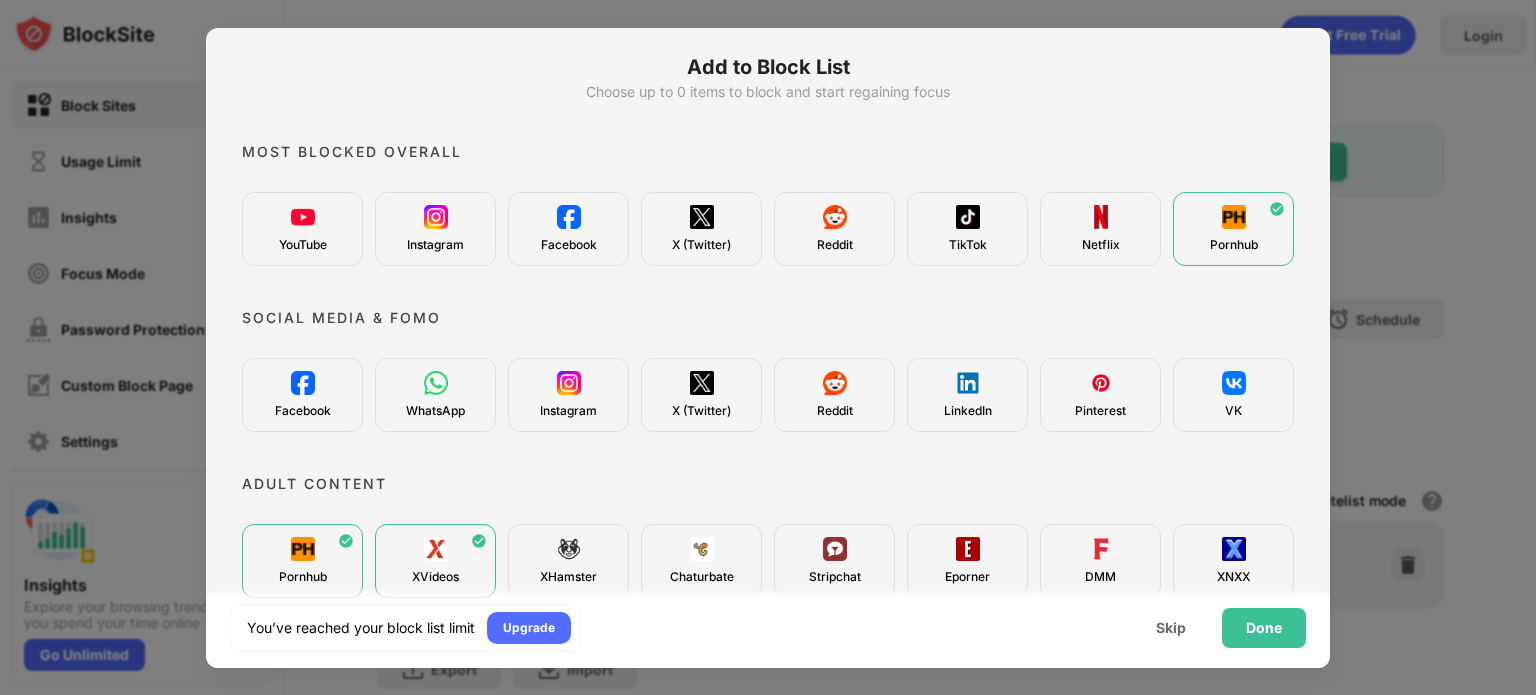 click on "XHamster" at bounding box center (568, 561) 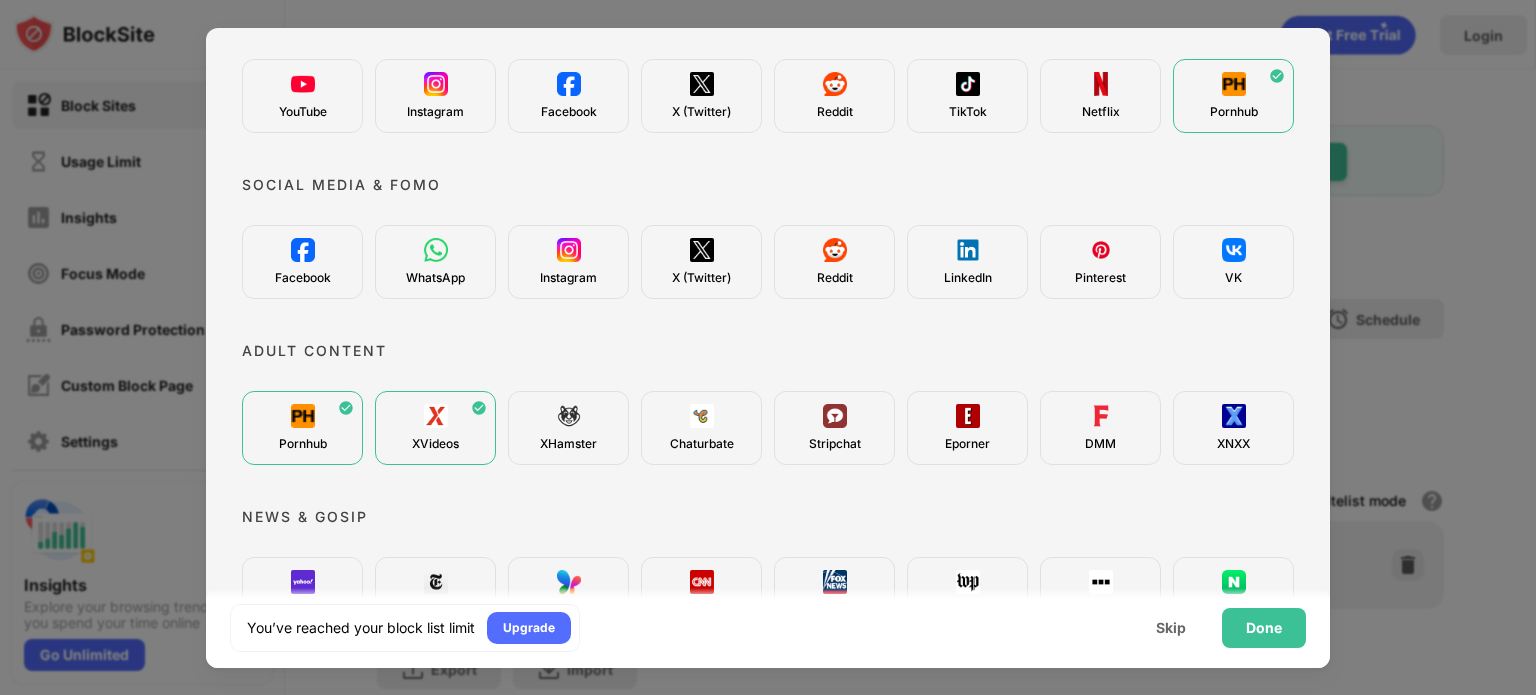 click at bounding box center (569, 416) 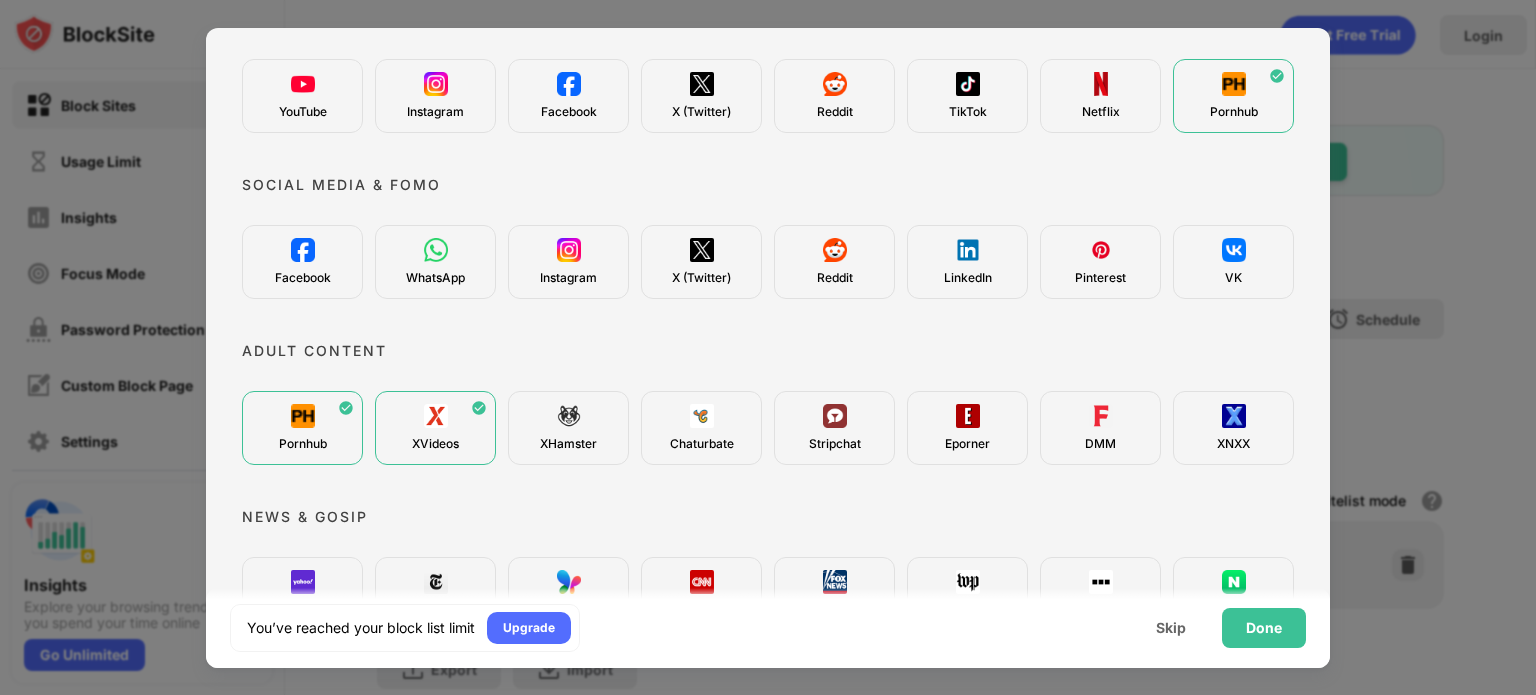 scroll, scrollTop: 0, scrollLeft: 0, axis: both 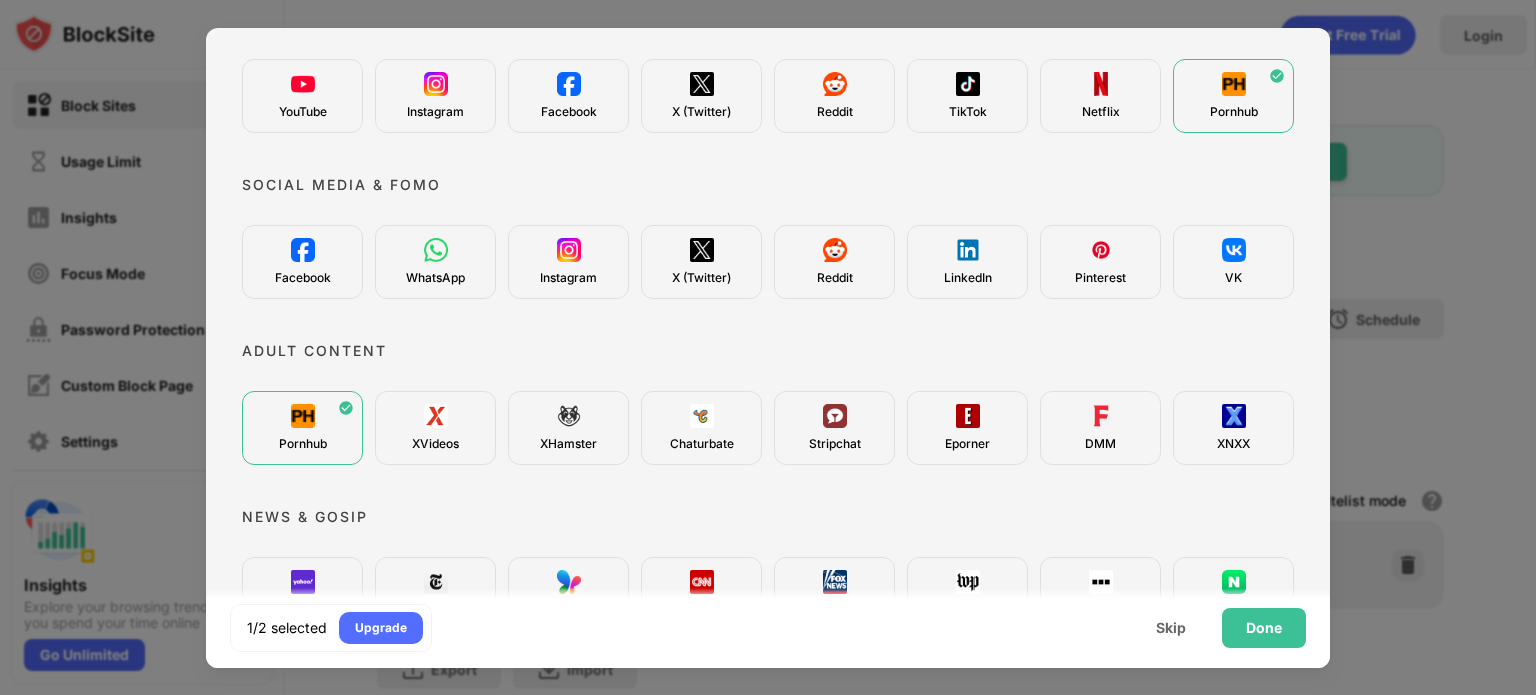 click on "Pornhub" at bounding box center (302, 428) 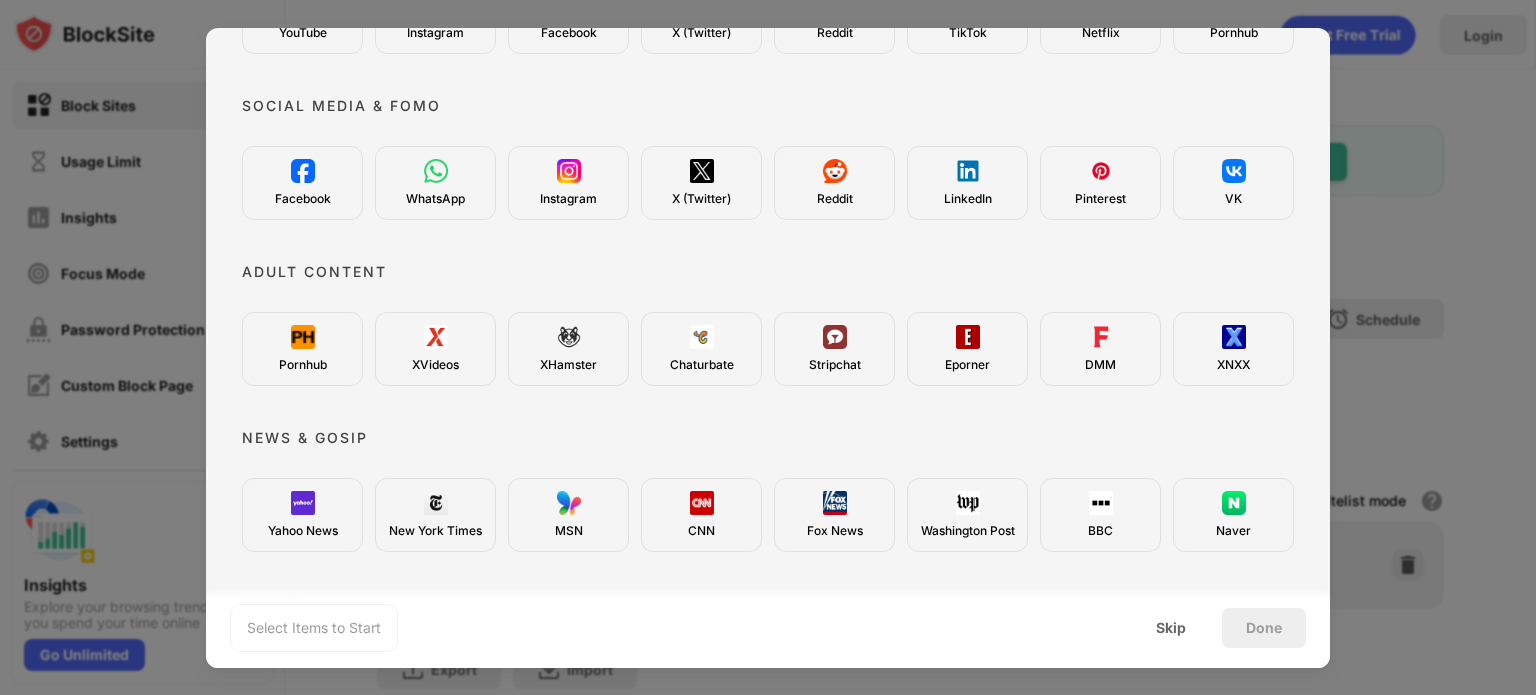 scroll, scrollTop: 400, scrollLeft: 0, axis: vertical 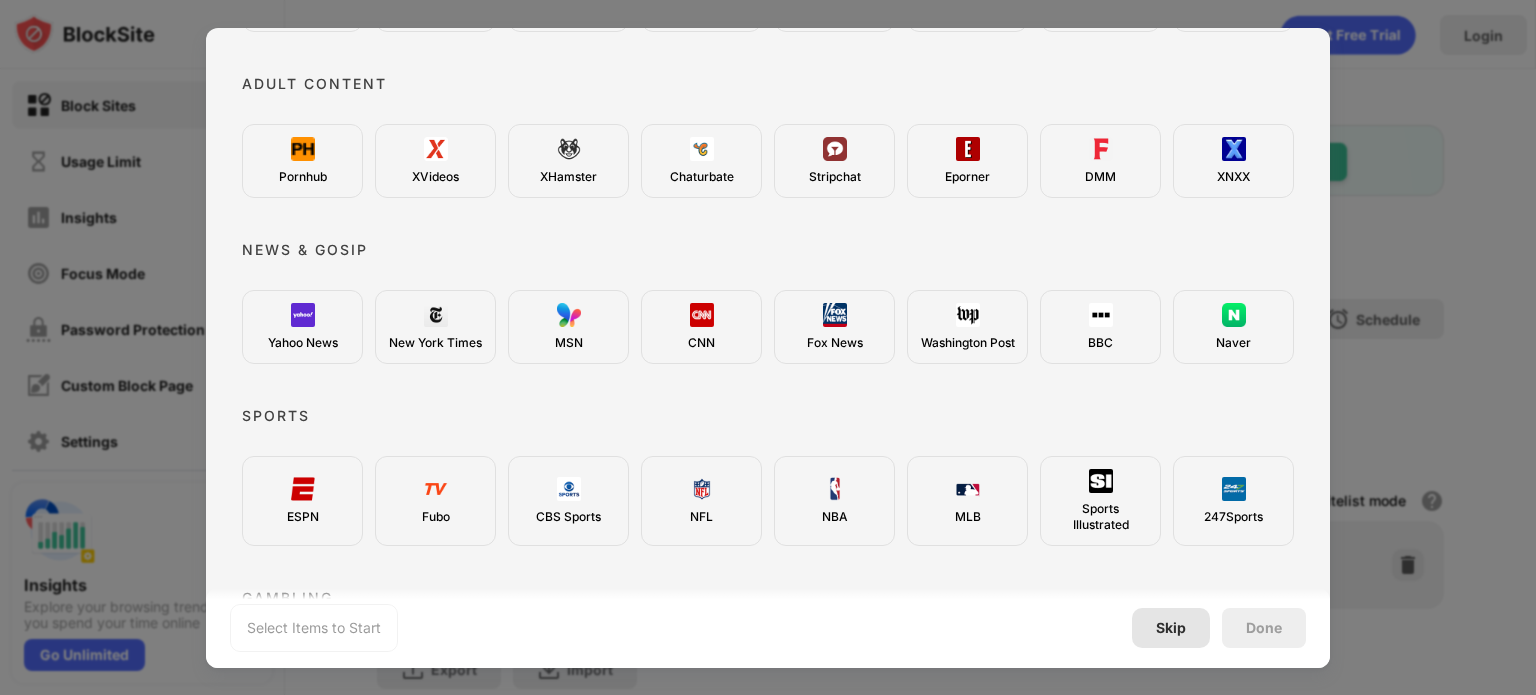 click on "Skip" at bounding box center [1171, 628] 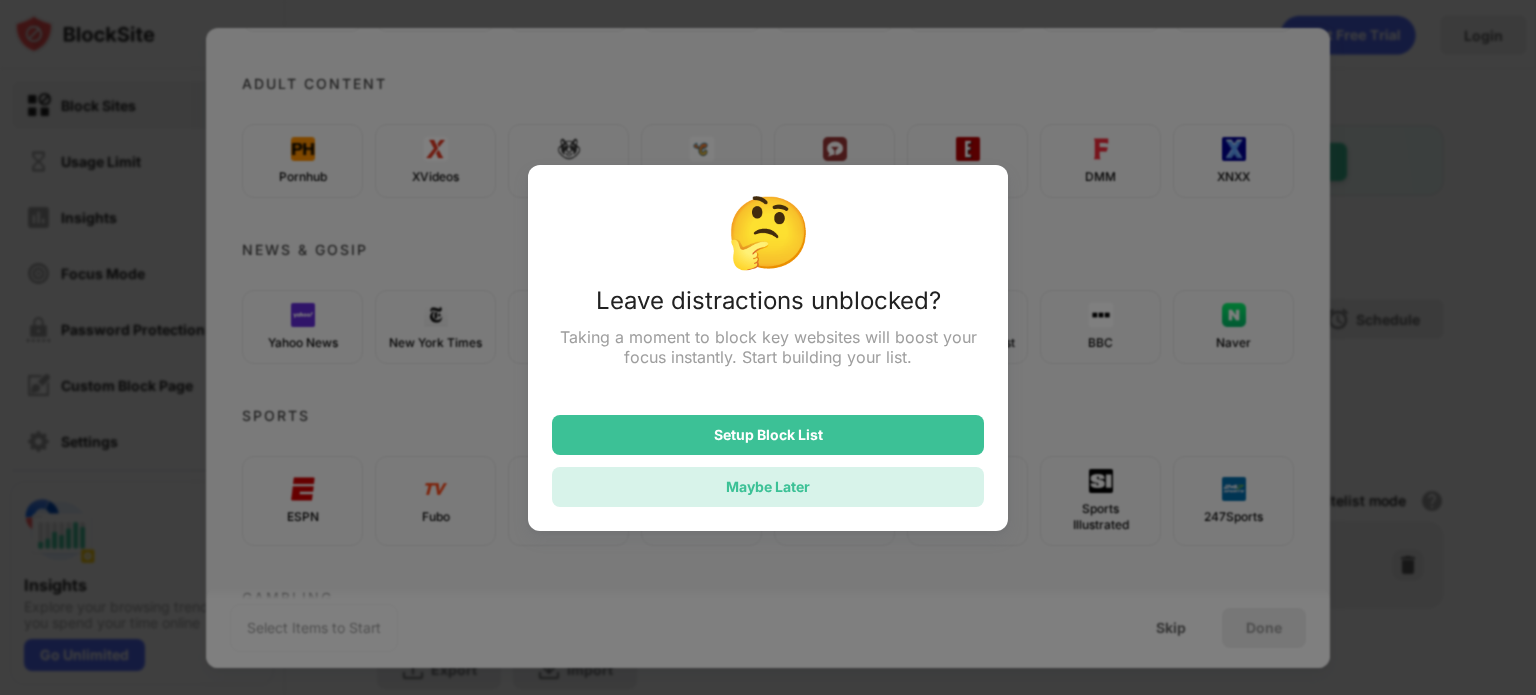 click on "Maybe Later" at bounding box center (768, 486) 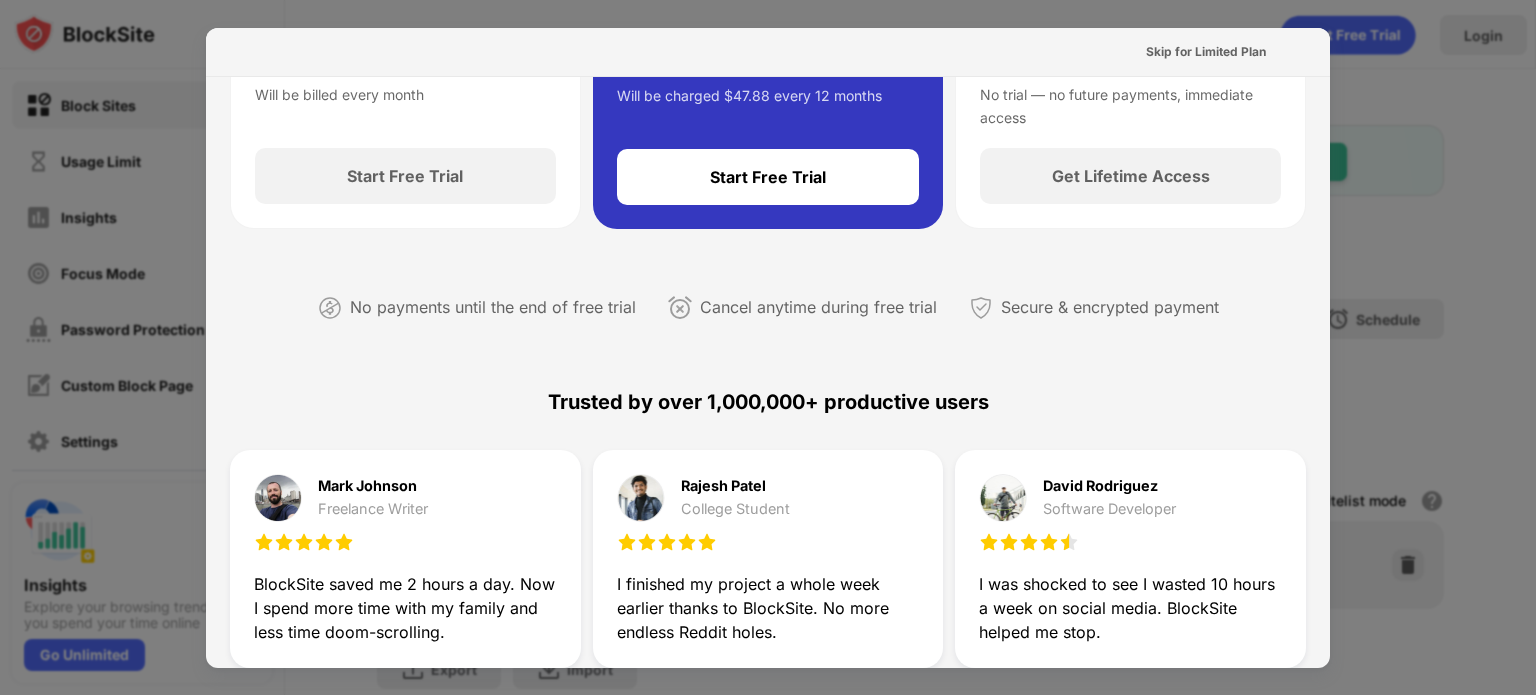 scroll, scrollTop: 0, scrollLeft: 0, axis: both 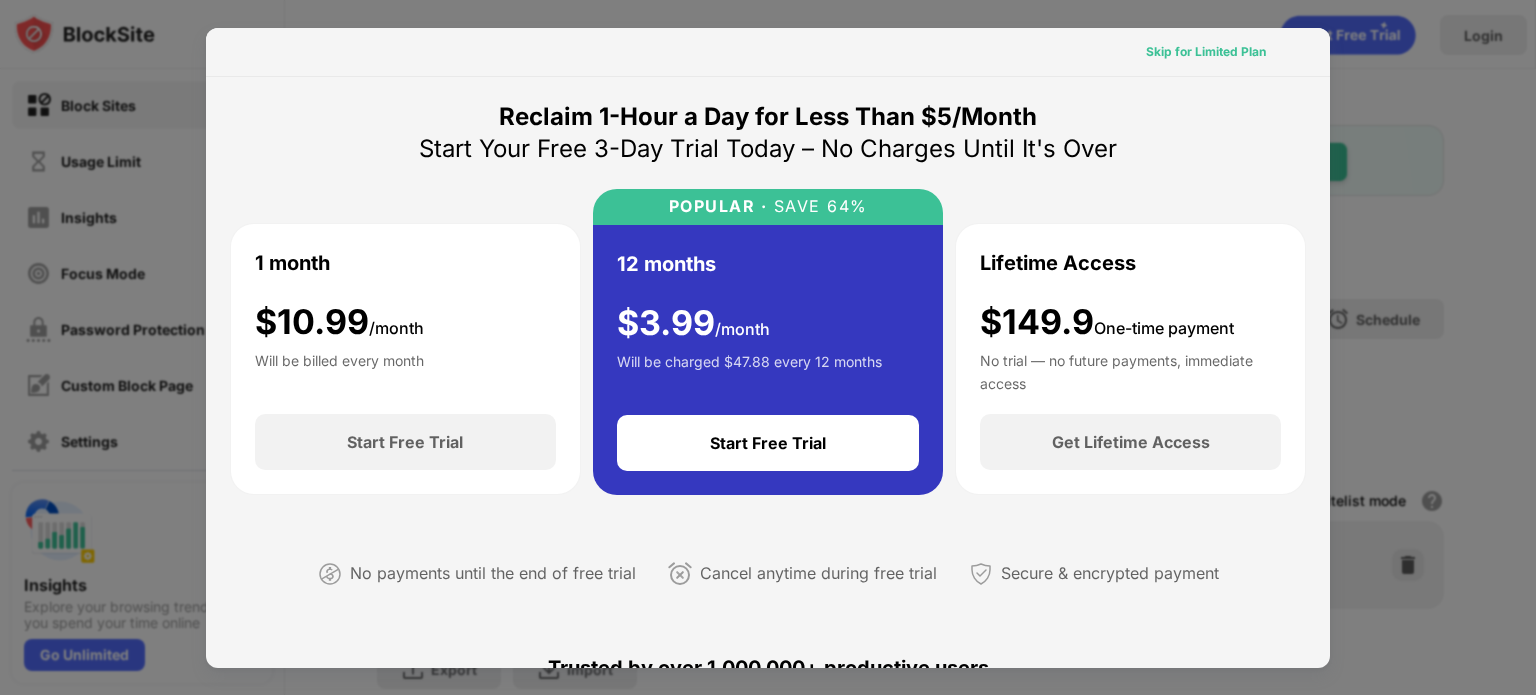 click on "Skip for Limited Plan" at bounding box center [1206, 52] 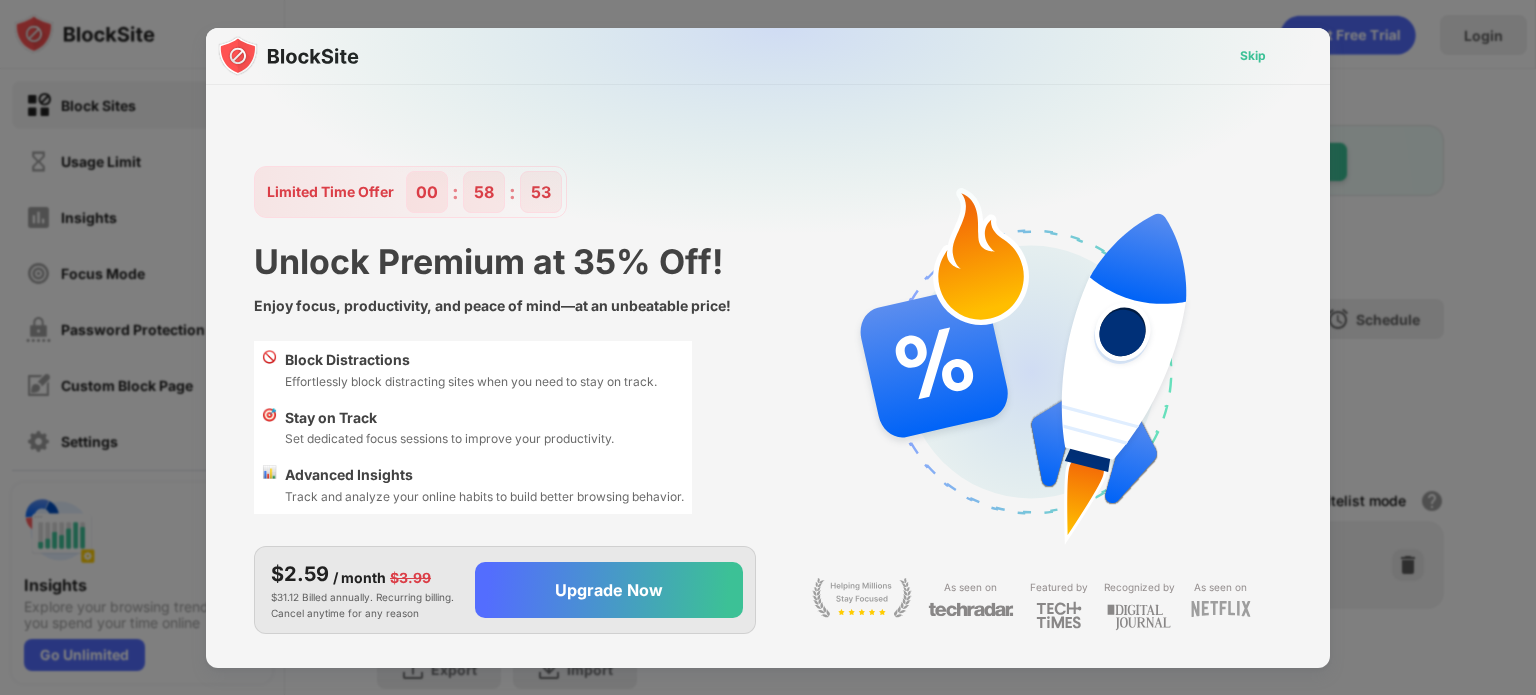 click on "Skip" at bounding box center [1253, 56] 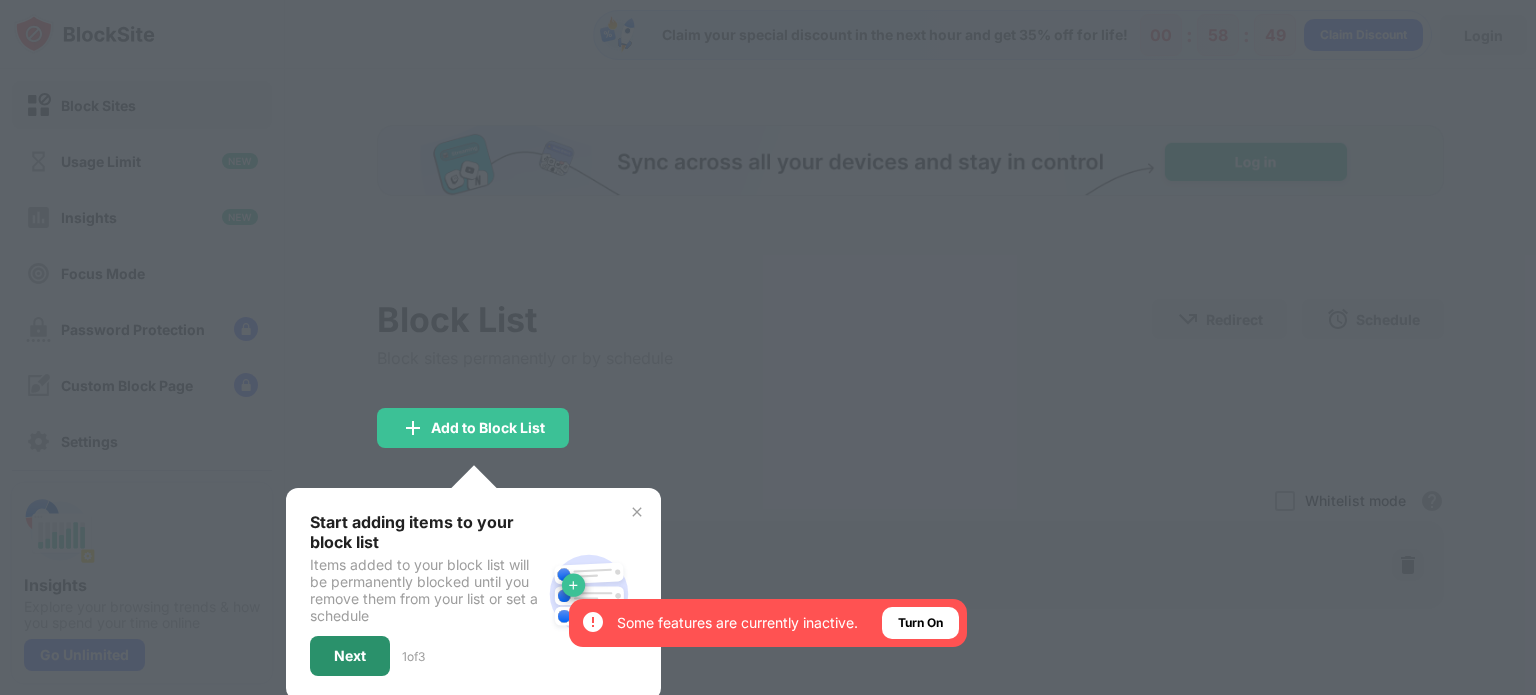 scroll, scrollTop: 0, scrollLeft: 0, axis: both 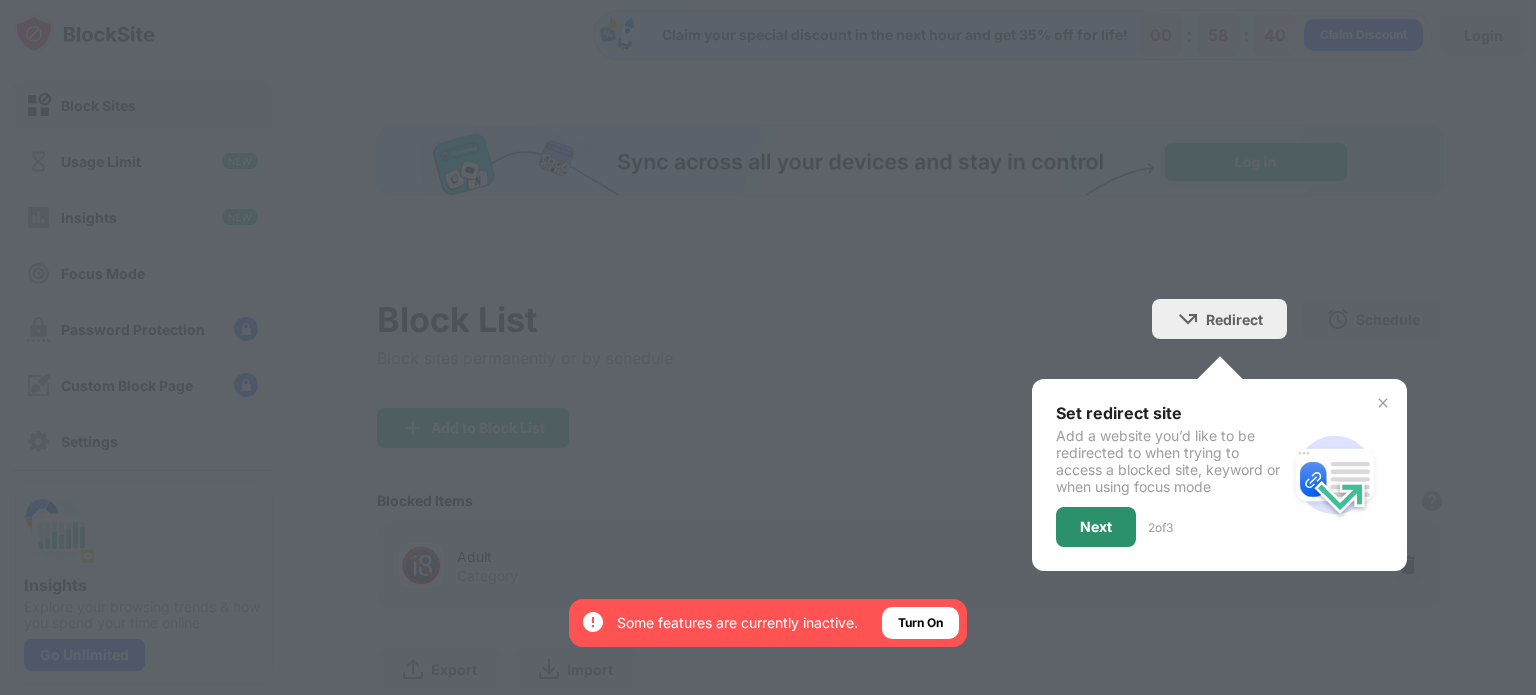 click on "Next" at bounding box center (1096, 527) 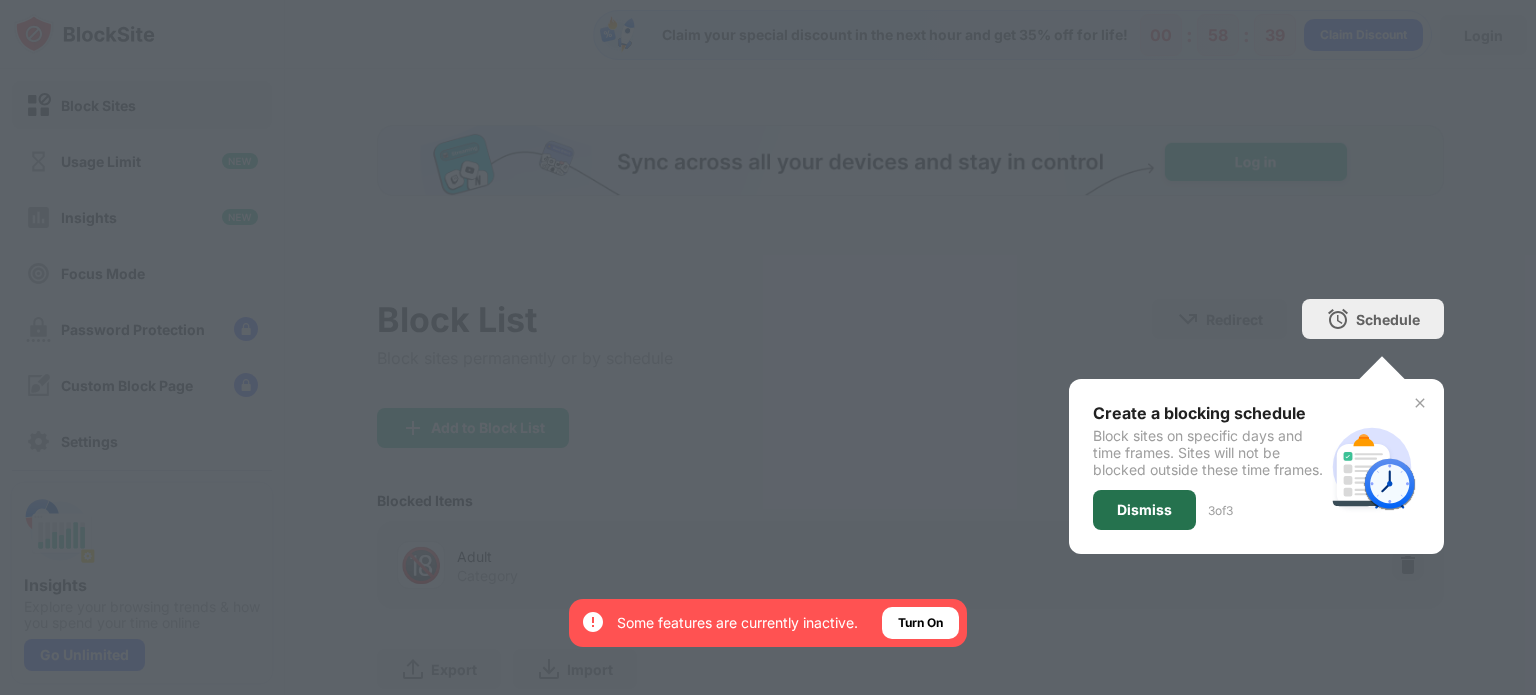 click on "Dismiss" at bounding box center (1144, 510) 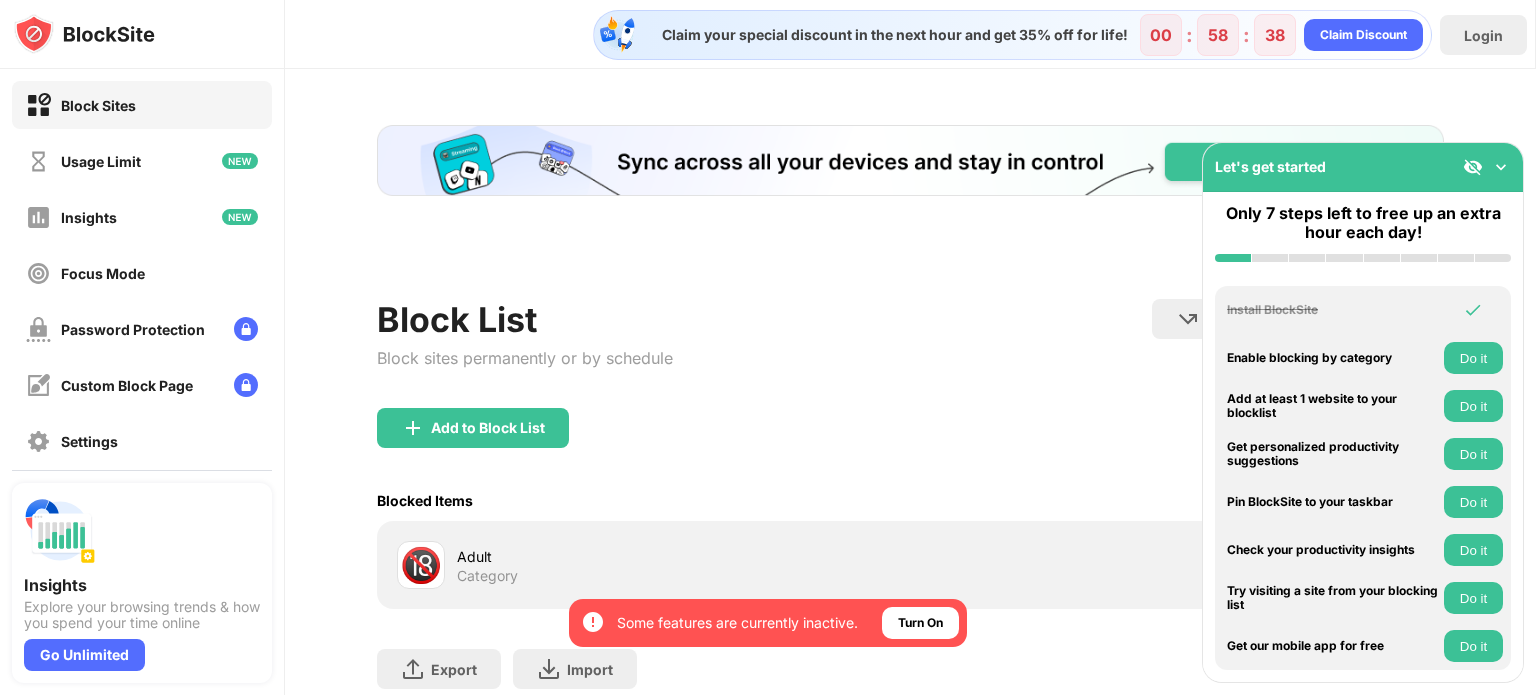 scroll, scrollTop: 0, scrollLeft: 0, axis: both 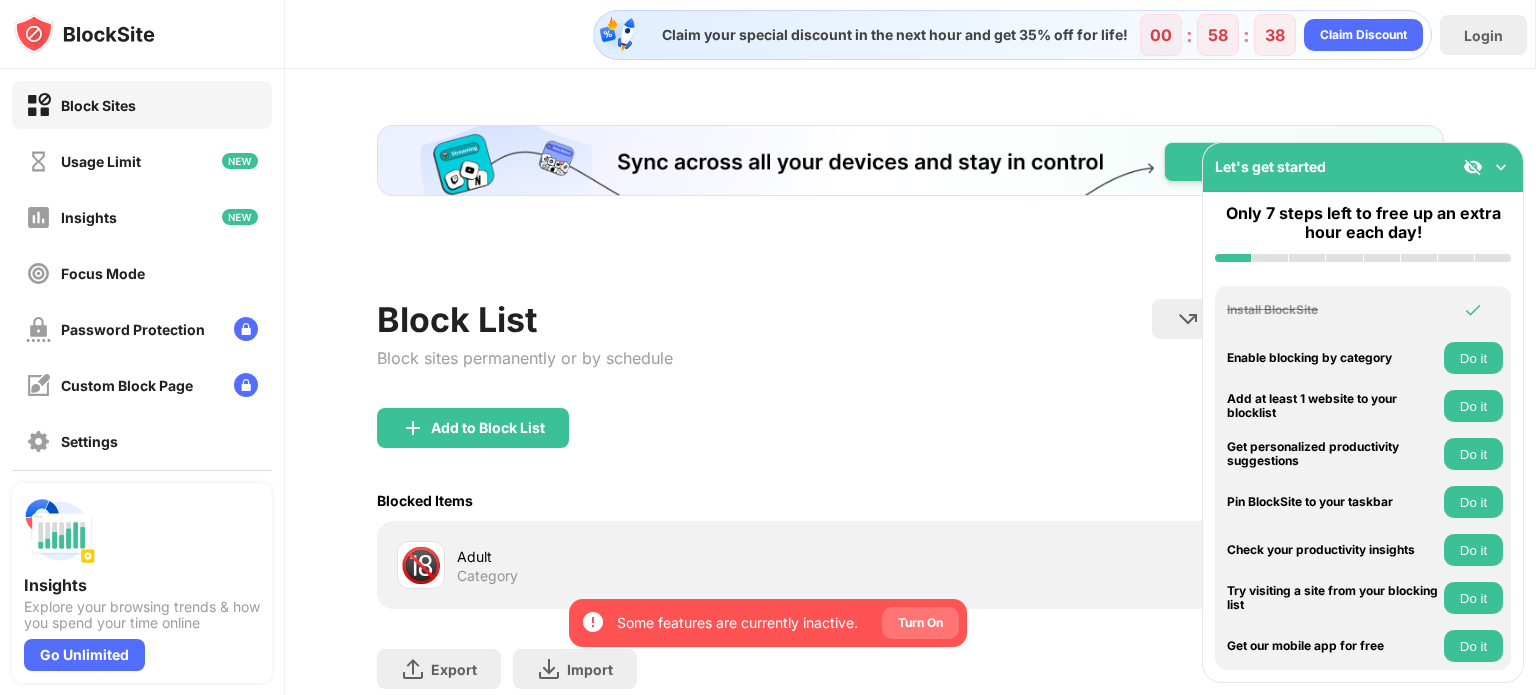 click on "Turn On" at bounding box center (920, 623) 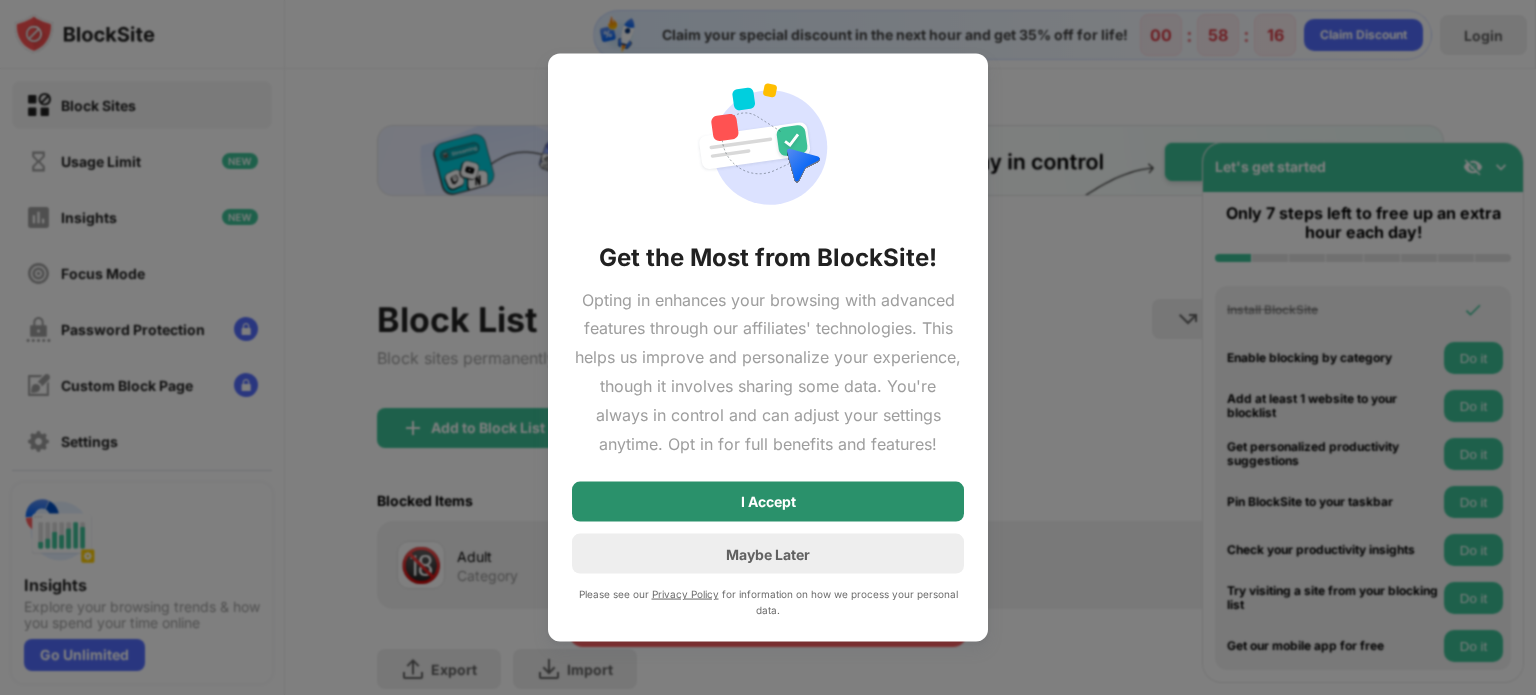 click on "I Accept" at bounding box center (768, 502) 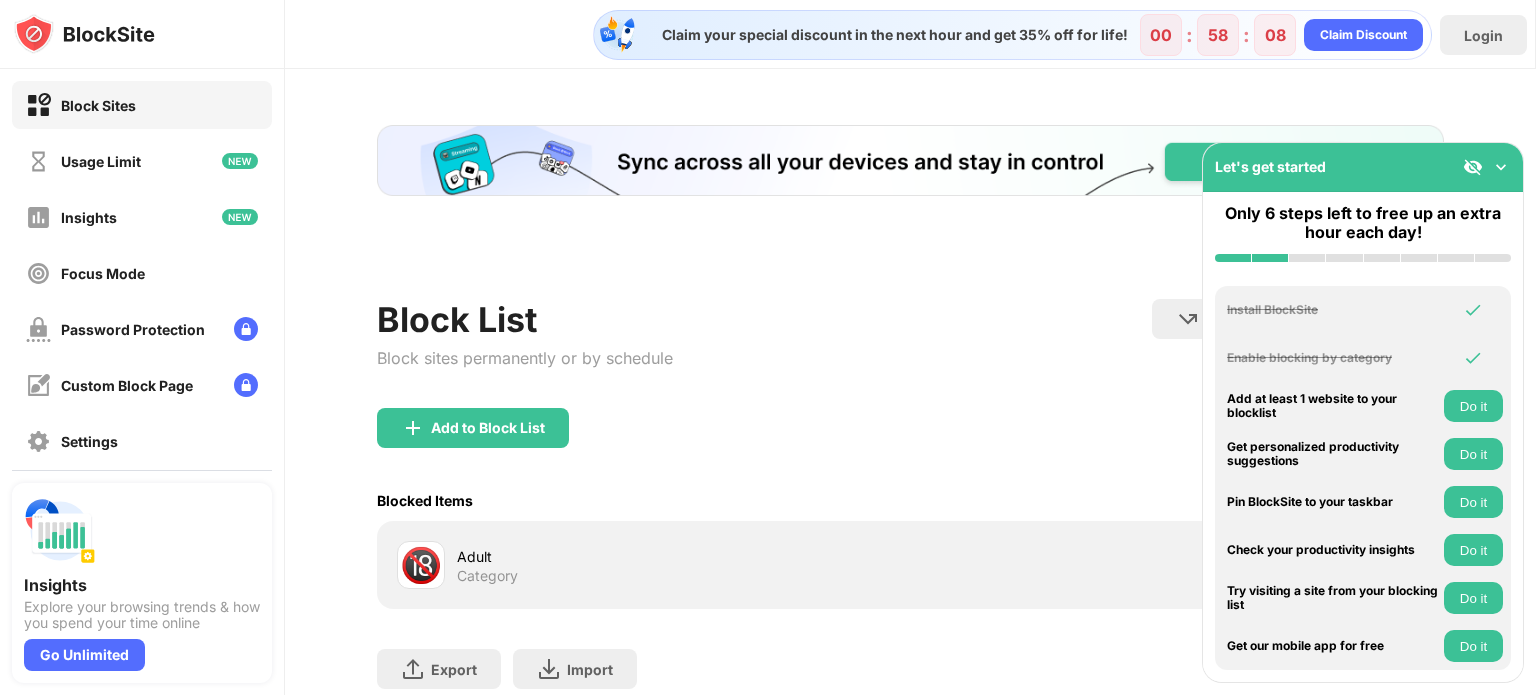scroll, scrollTop: 0, scrollLeft: 0, axis: both 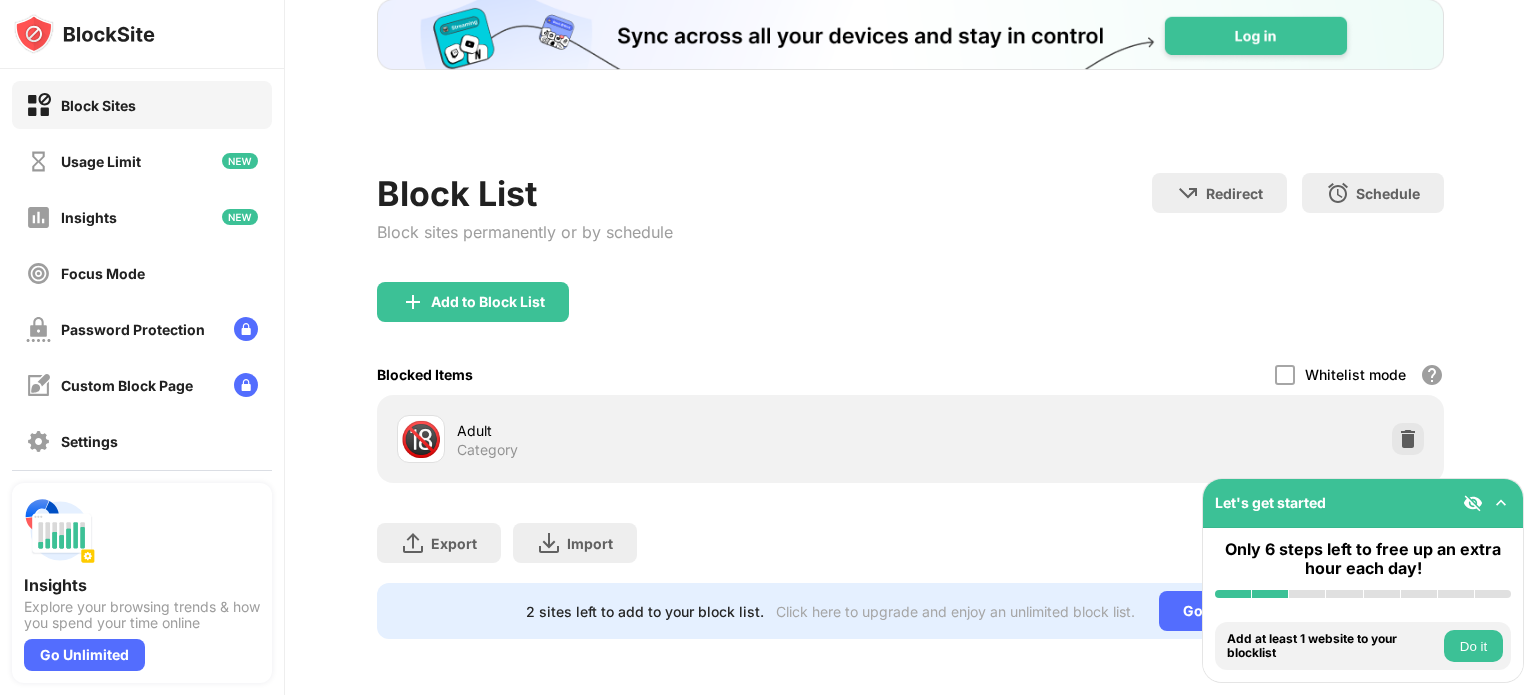 click on "Adult" at bounding box center (683, 430) 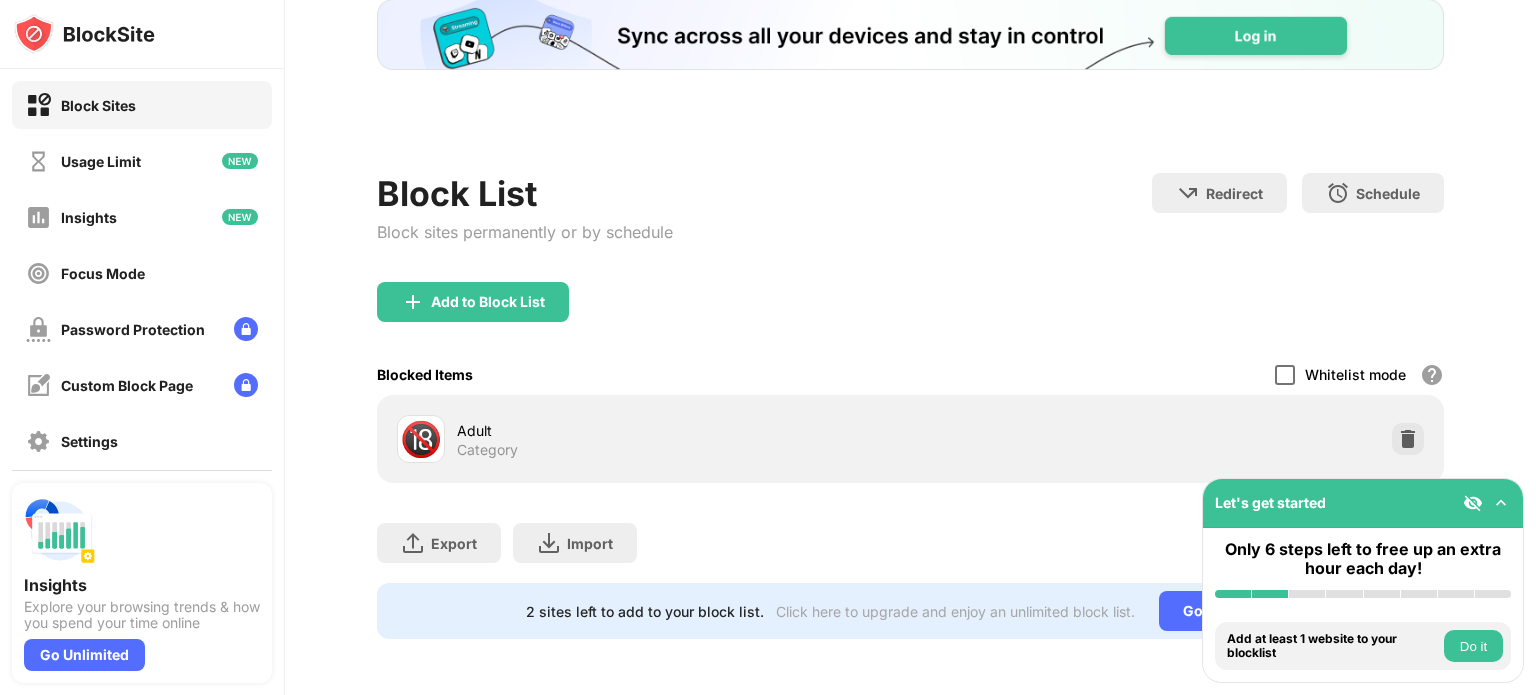 click at bounding box center [1285, 375] 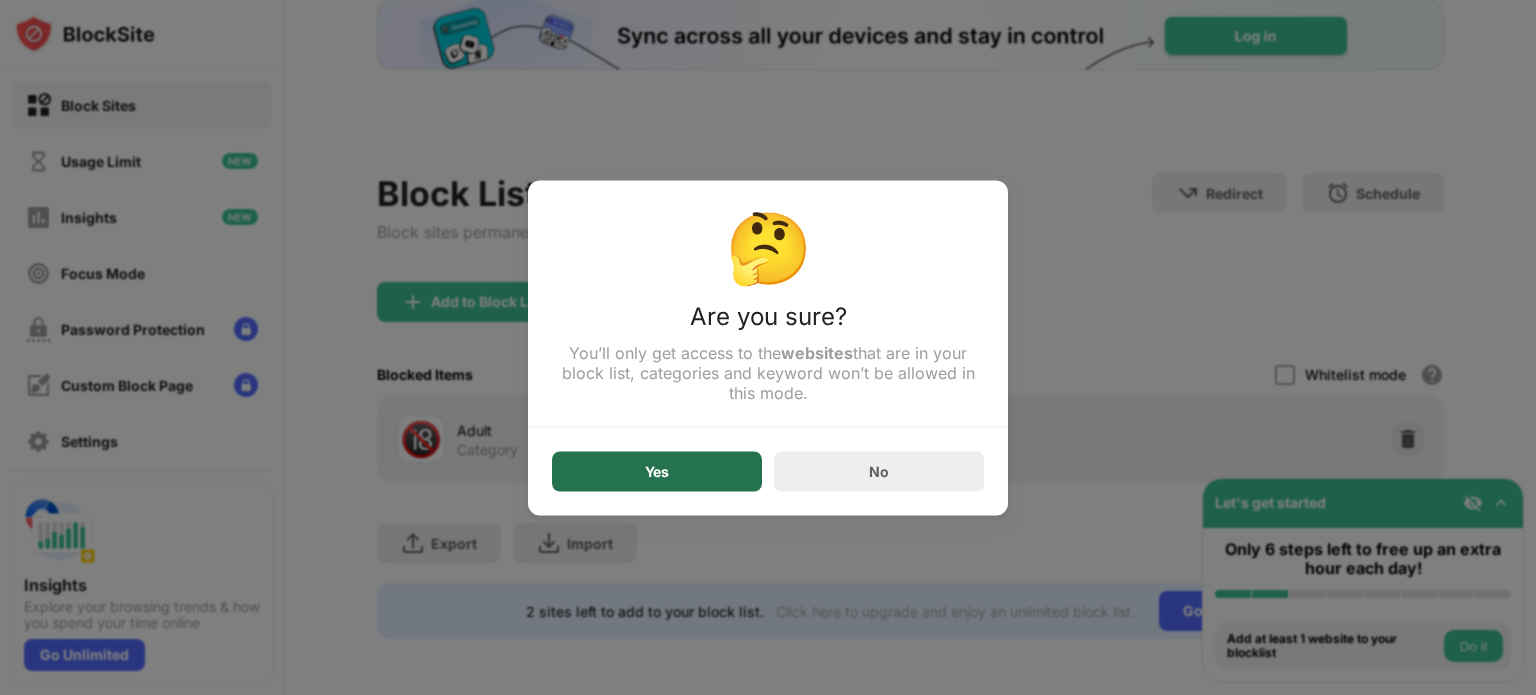 click on "Yes" at bounding box center (657, 471) 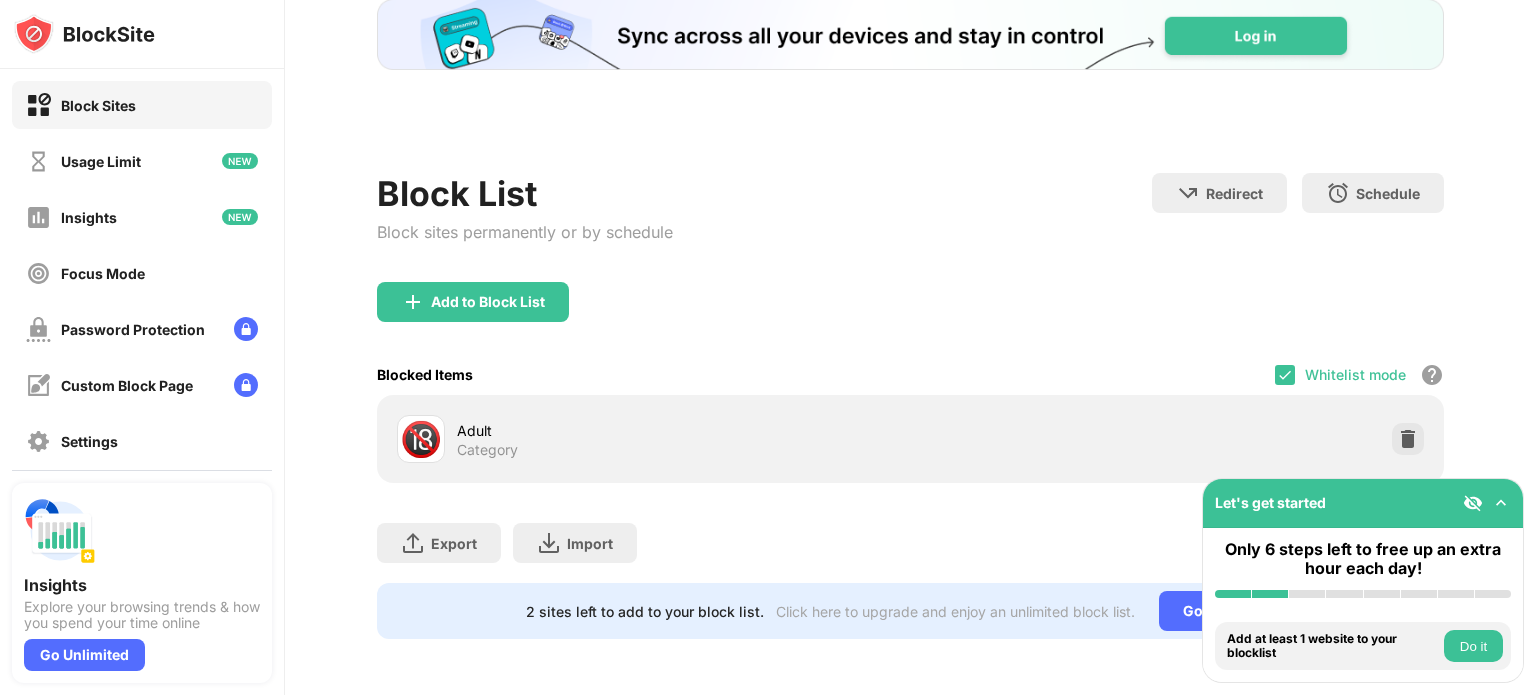click at bounding box center [1501, 503] 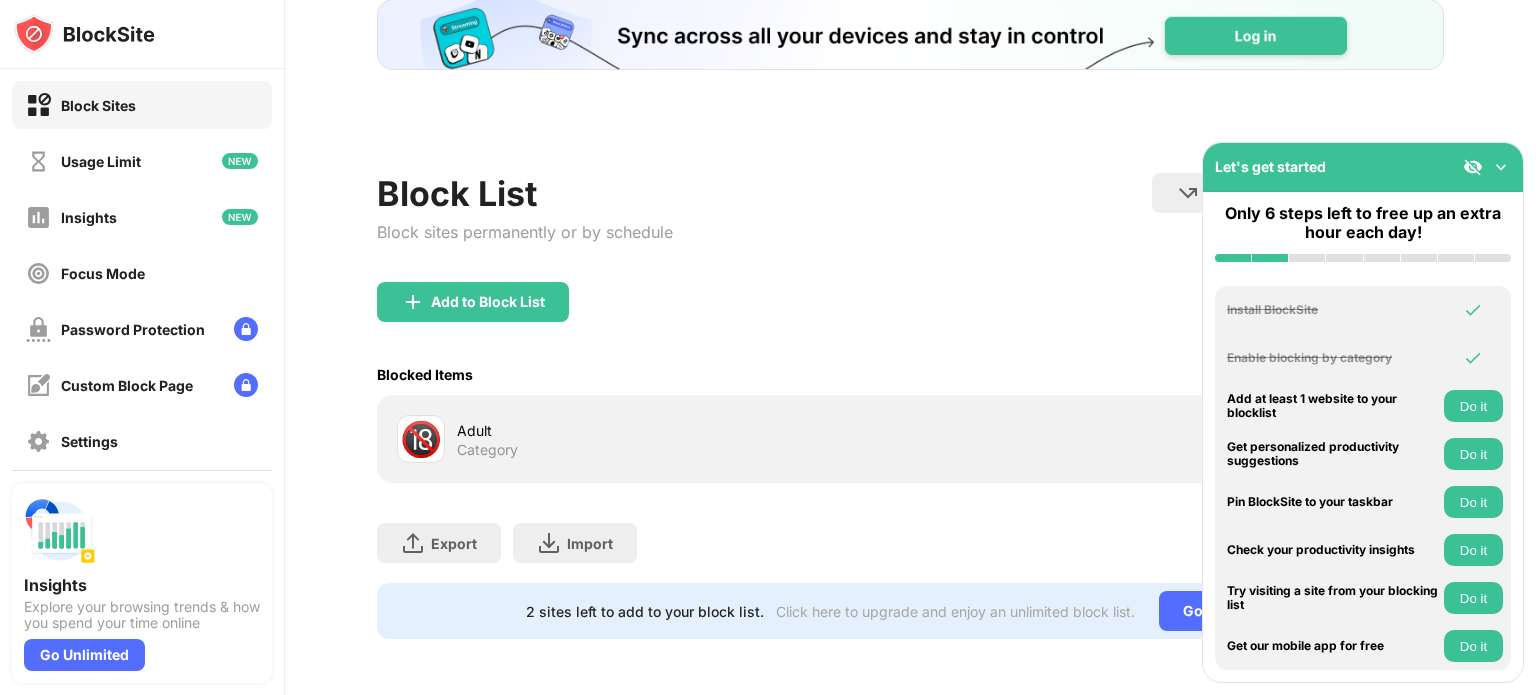 click at bounding box center [1473, 167] 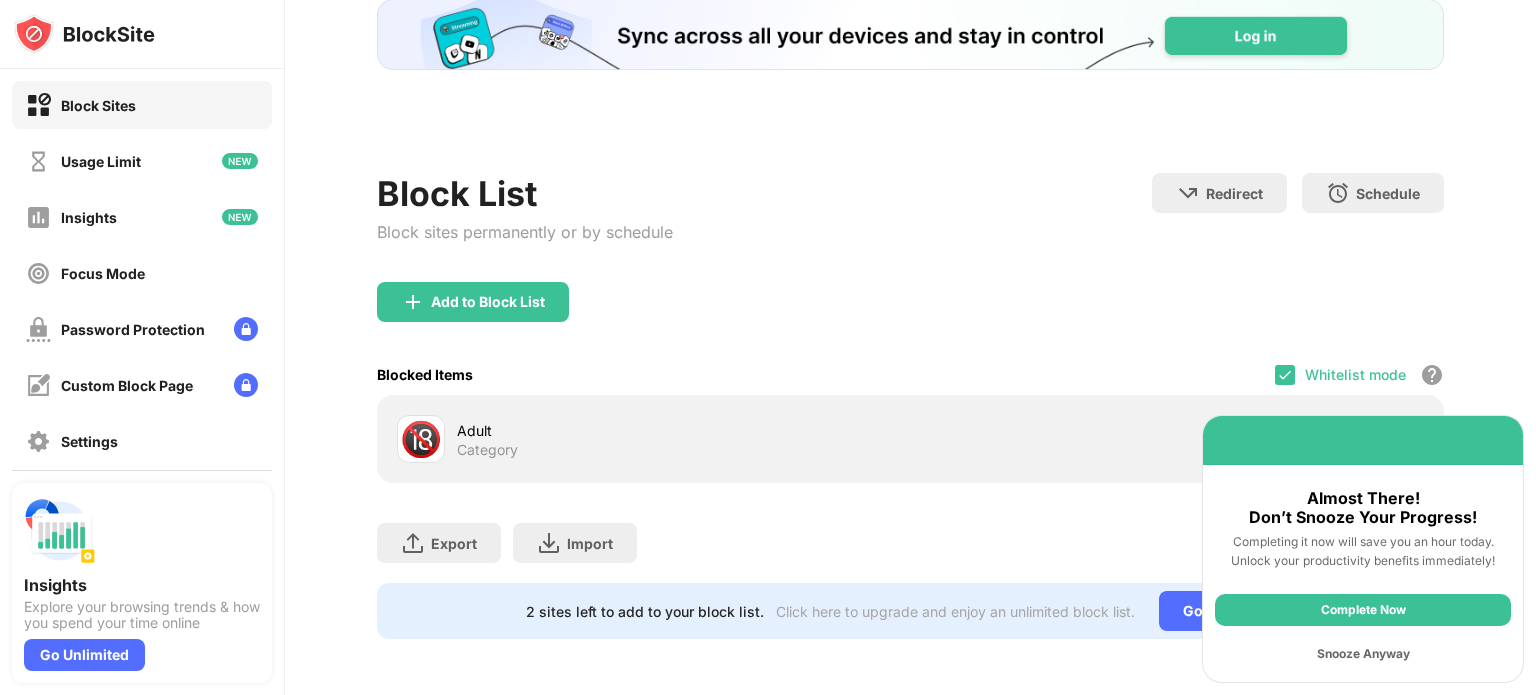 click on "Snooze Anyway" at bounding box center [1363, 654] 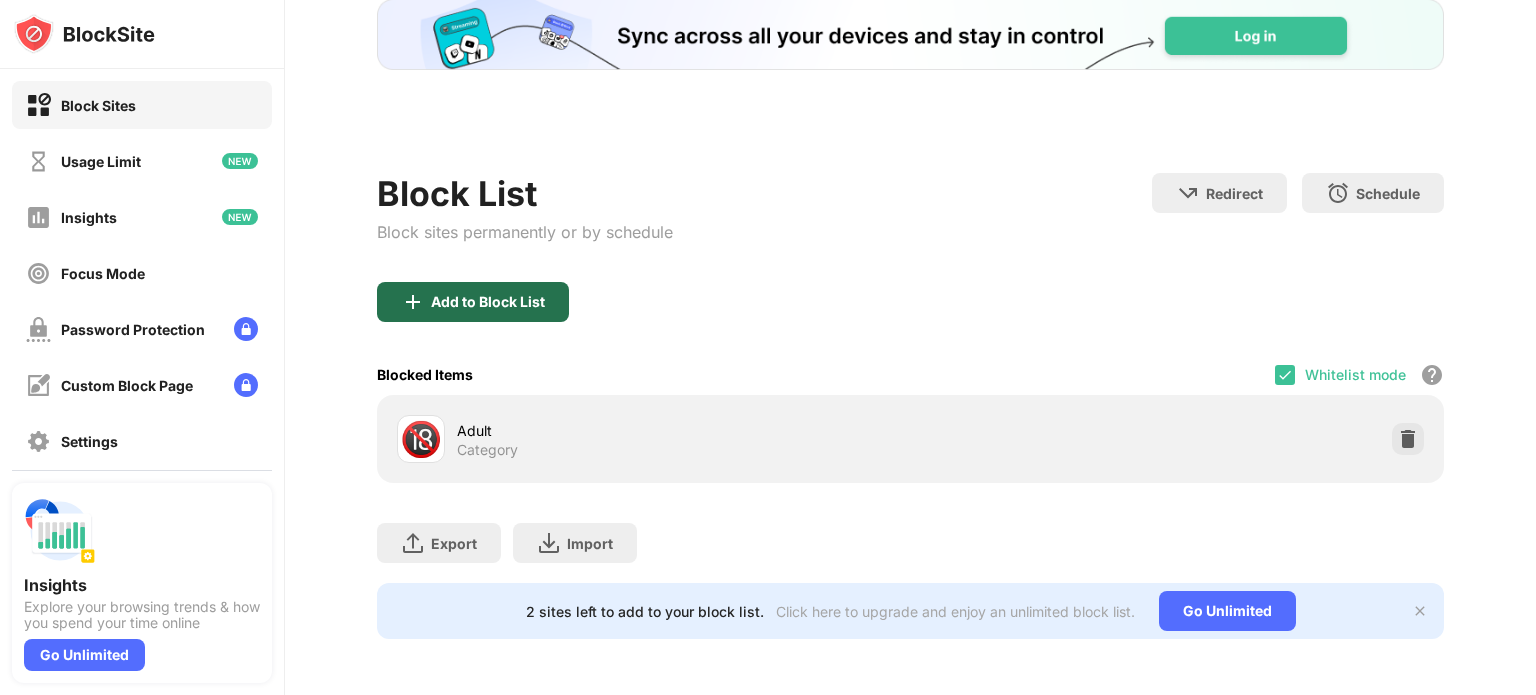 click on "Add to Block List" at bounding box center [473, 302] 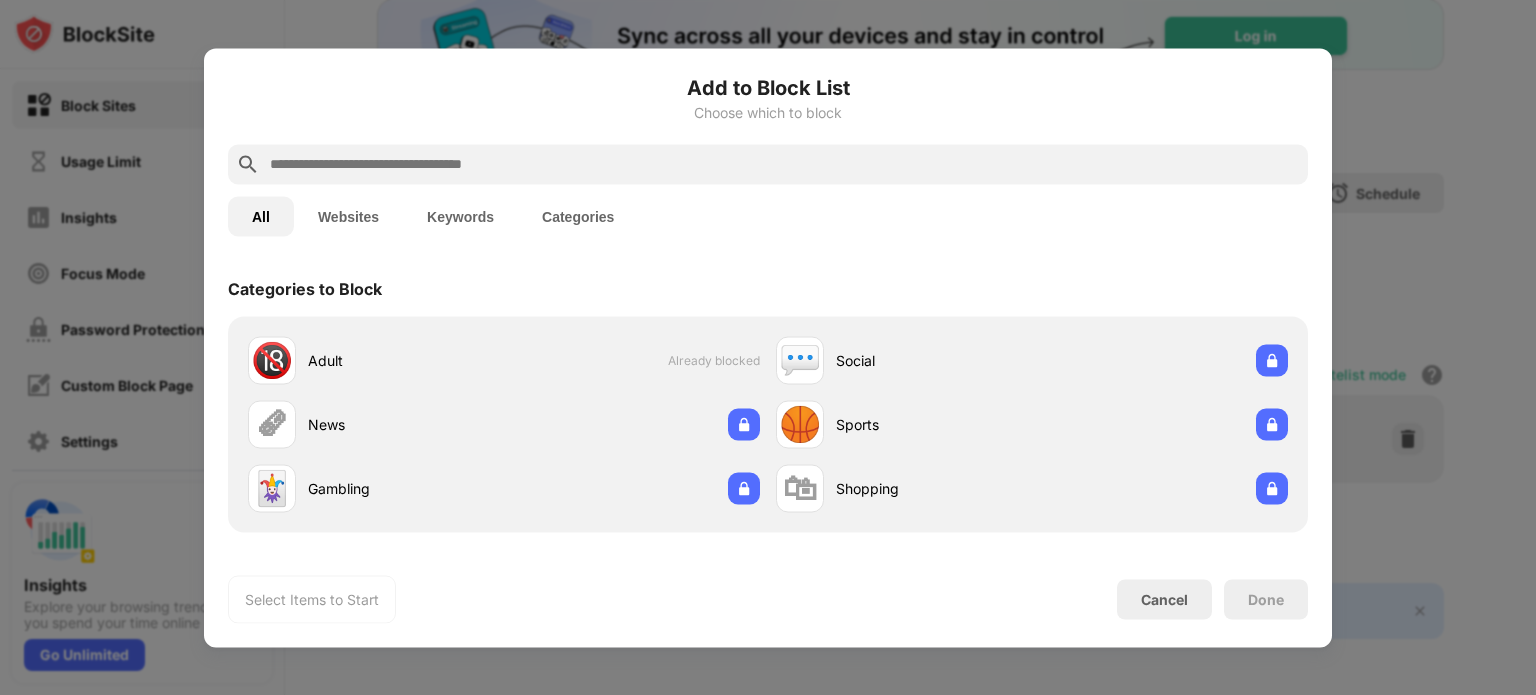 click at bounding box center (784, 164) 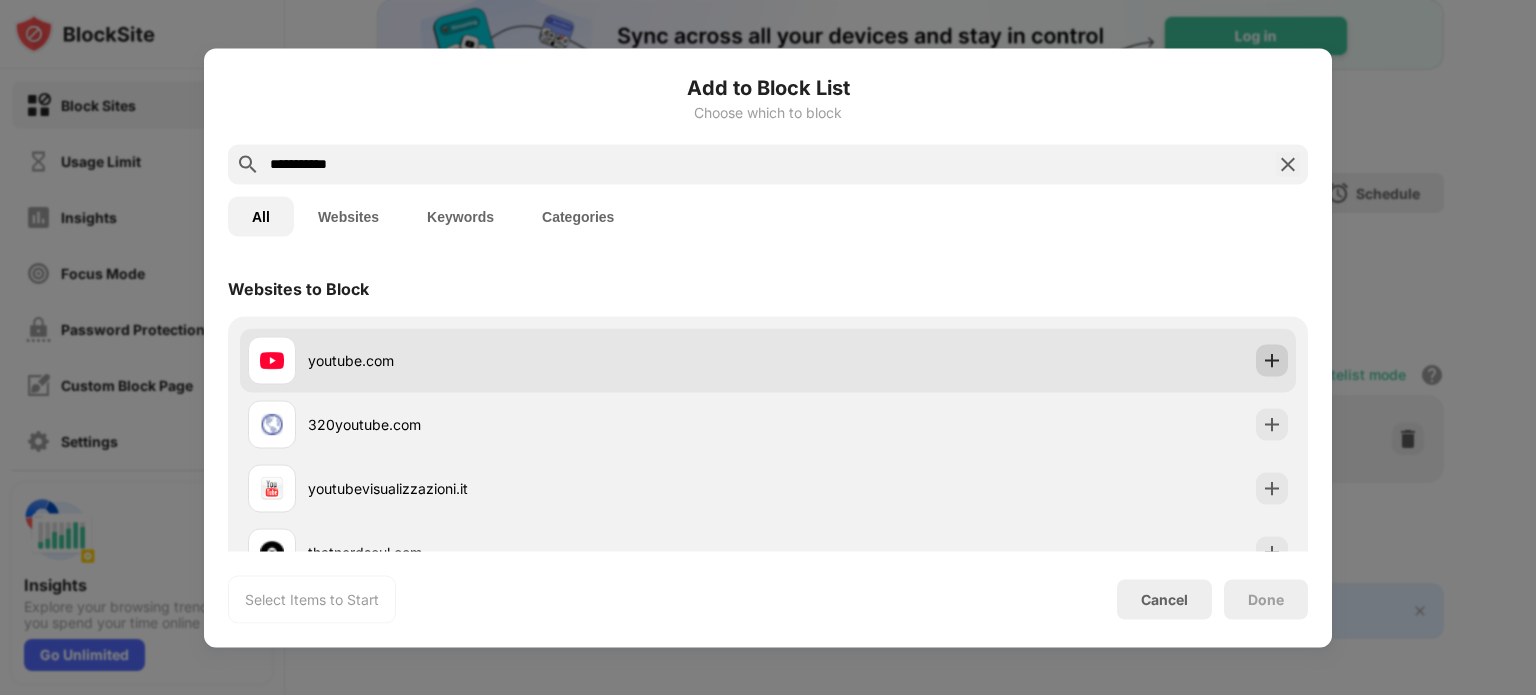 type on "**********" 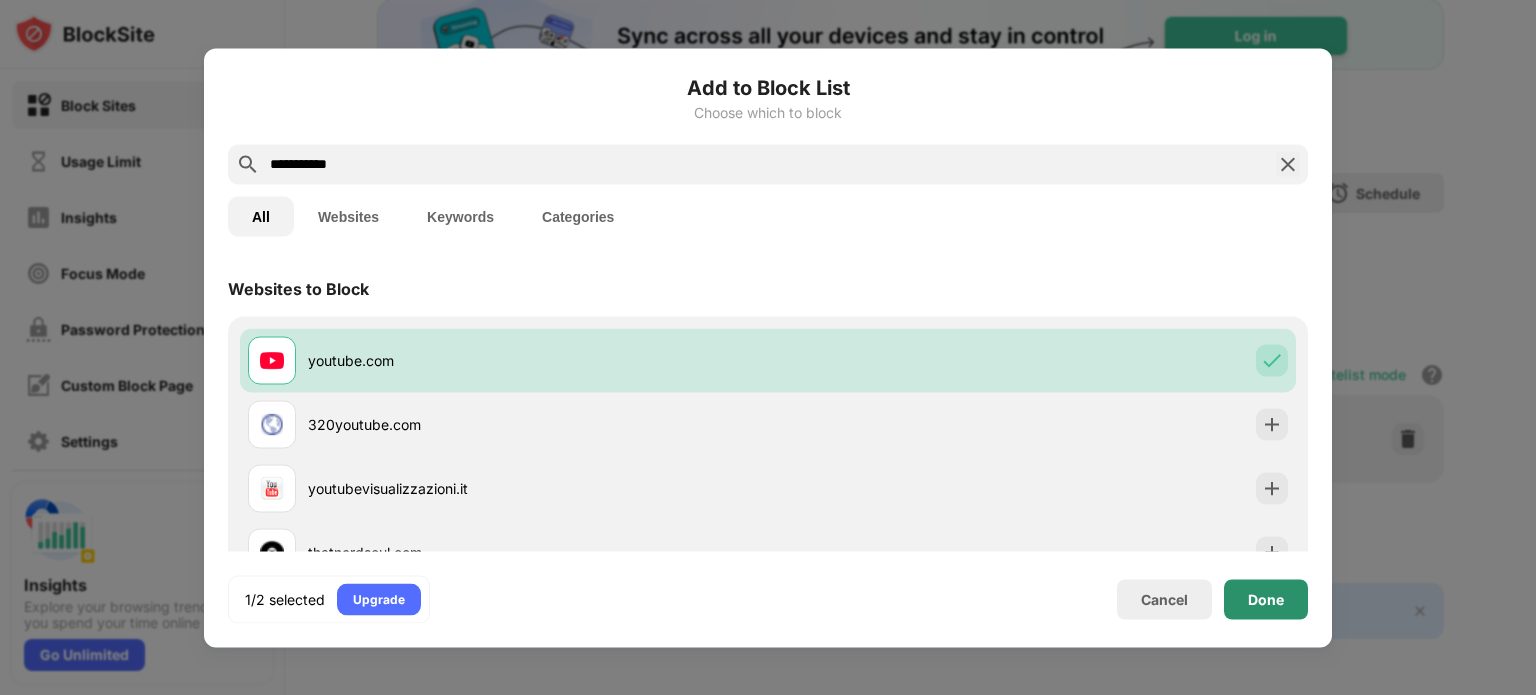click on "Done" at bounding box center (1266, 599) 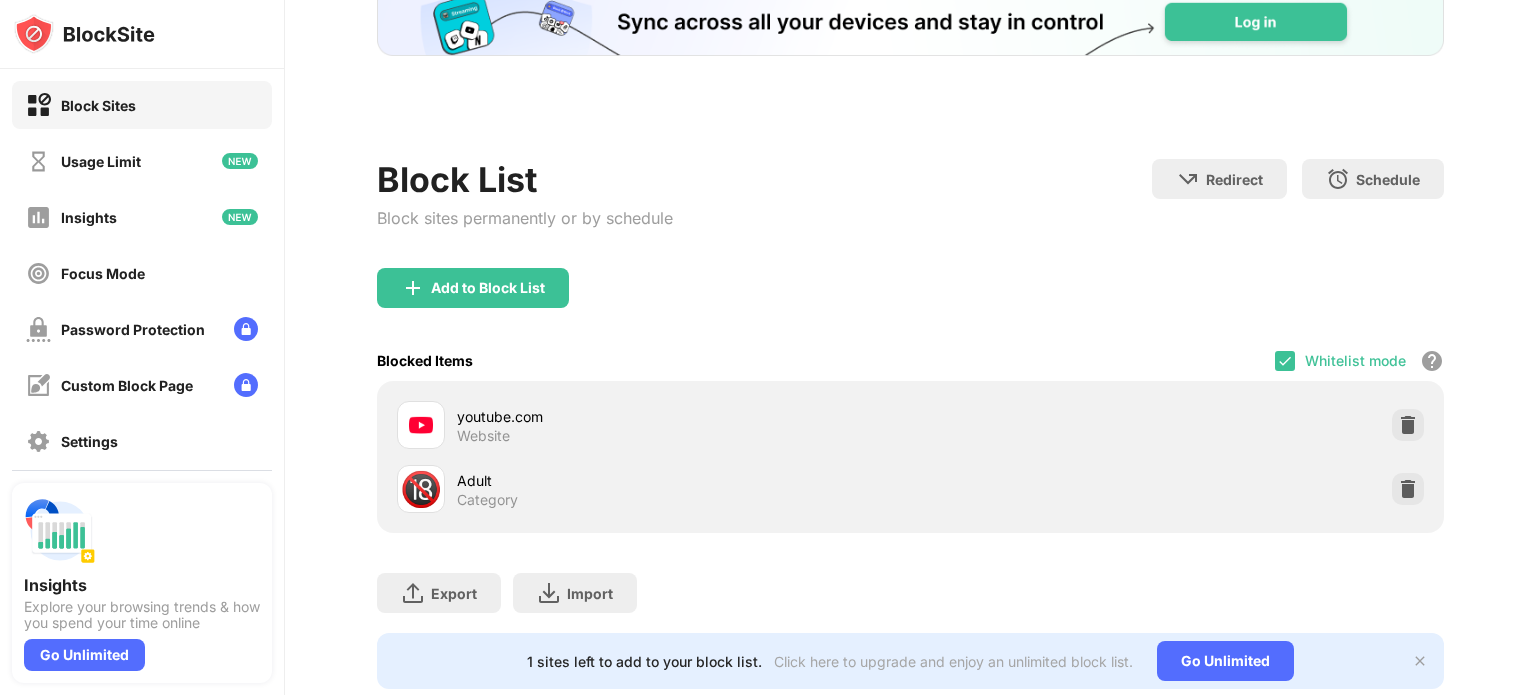 scroll, scrollTop: 0, scrollLeft: 0, axis: both 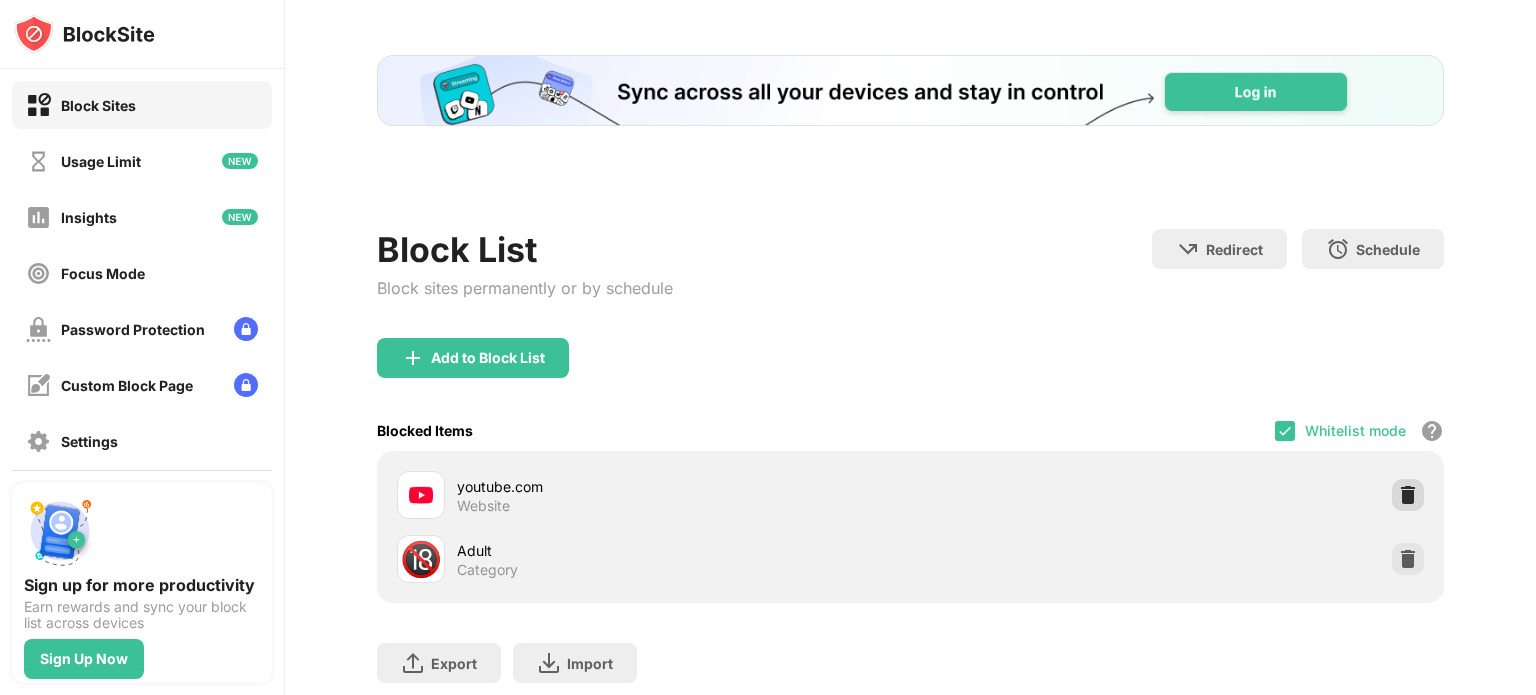 click at bounding box center (1408, 495) 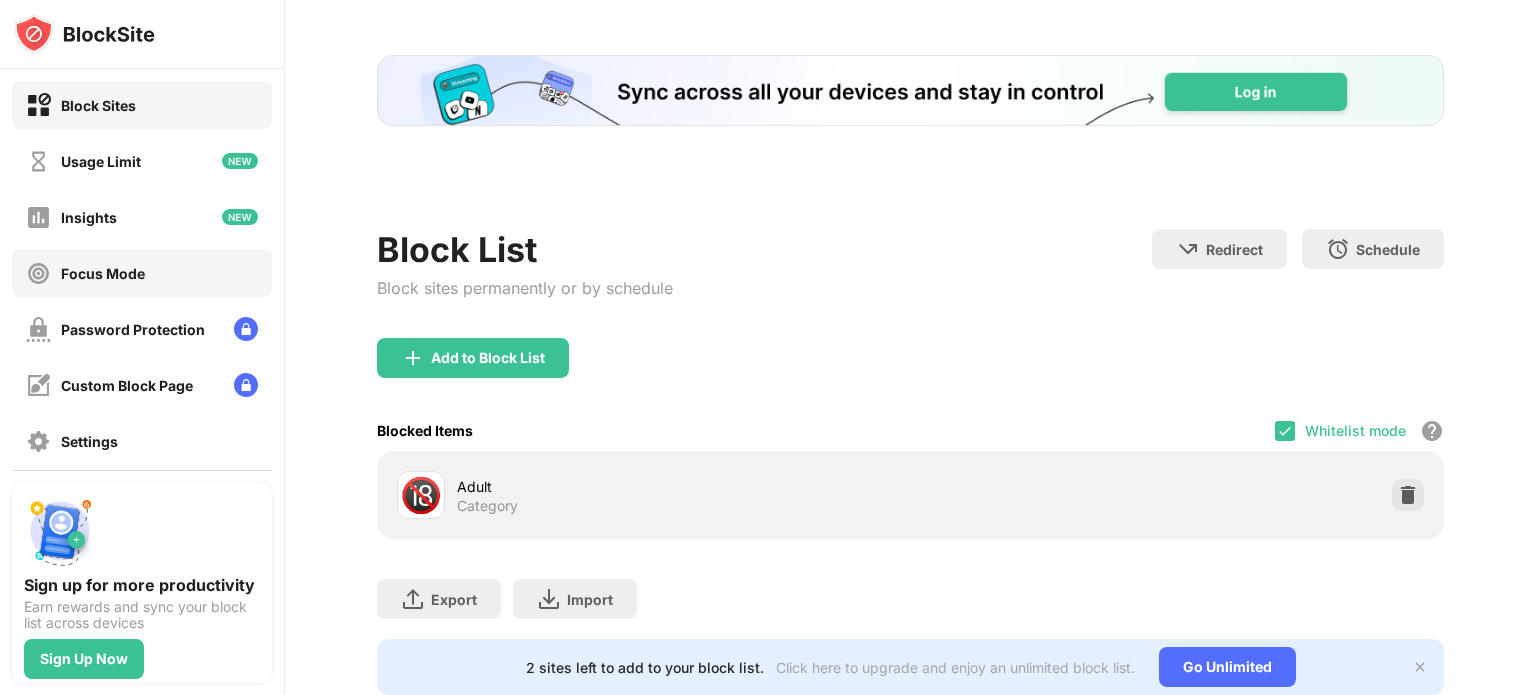 click on "Focus Mode" at bounding box center (103, 273) 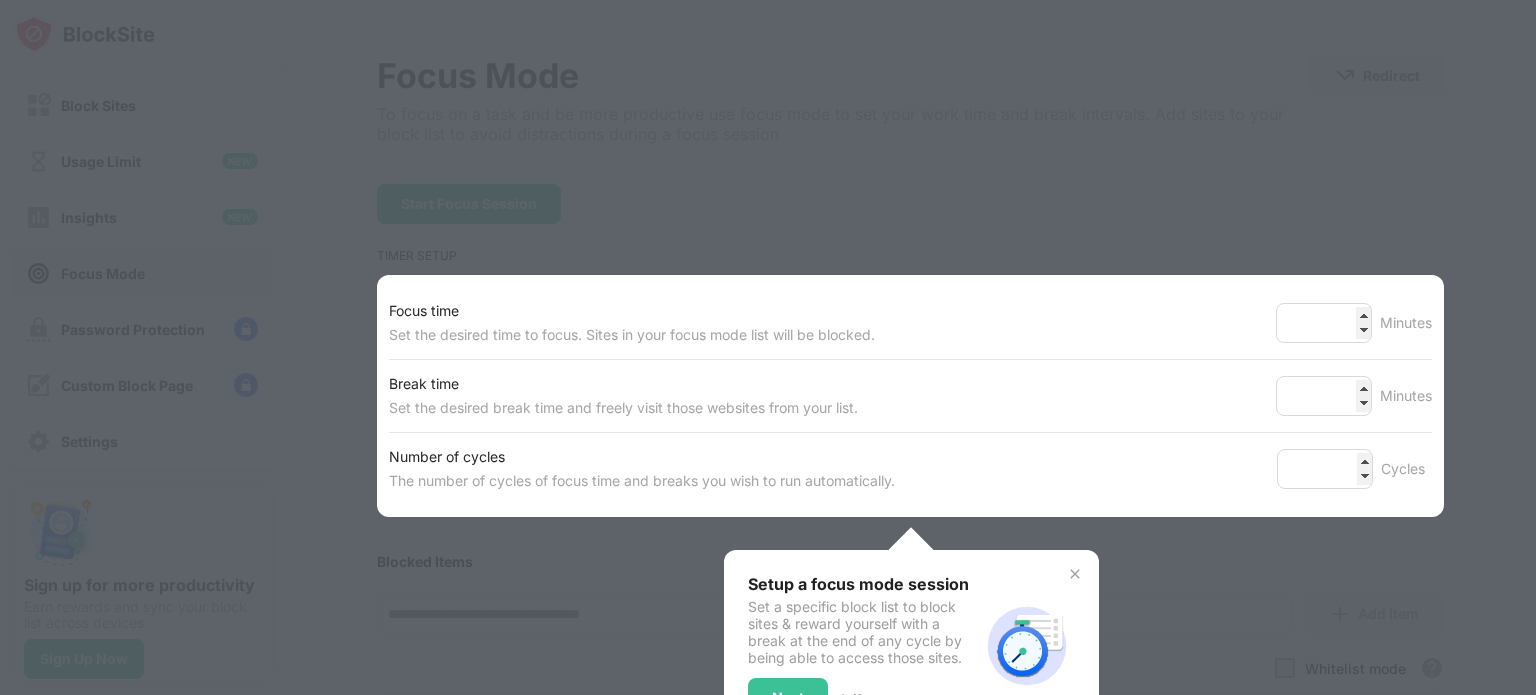 click at bounding box center (768, 347) 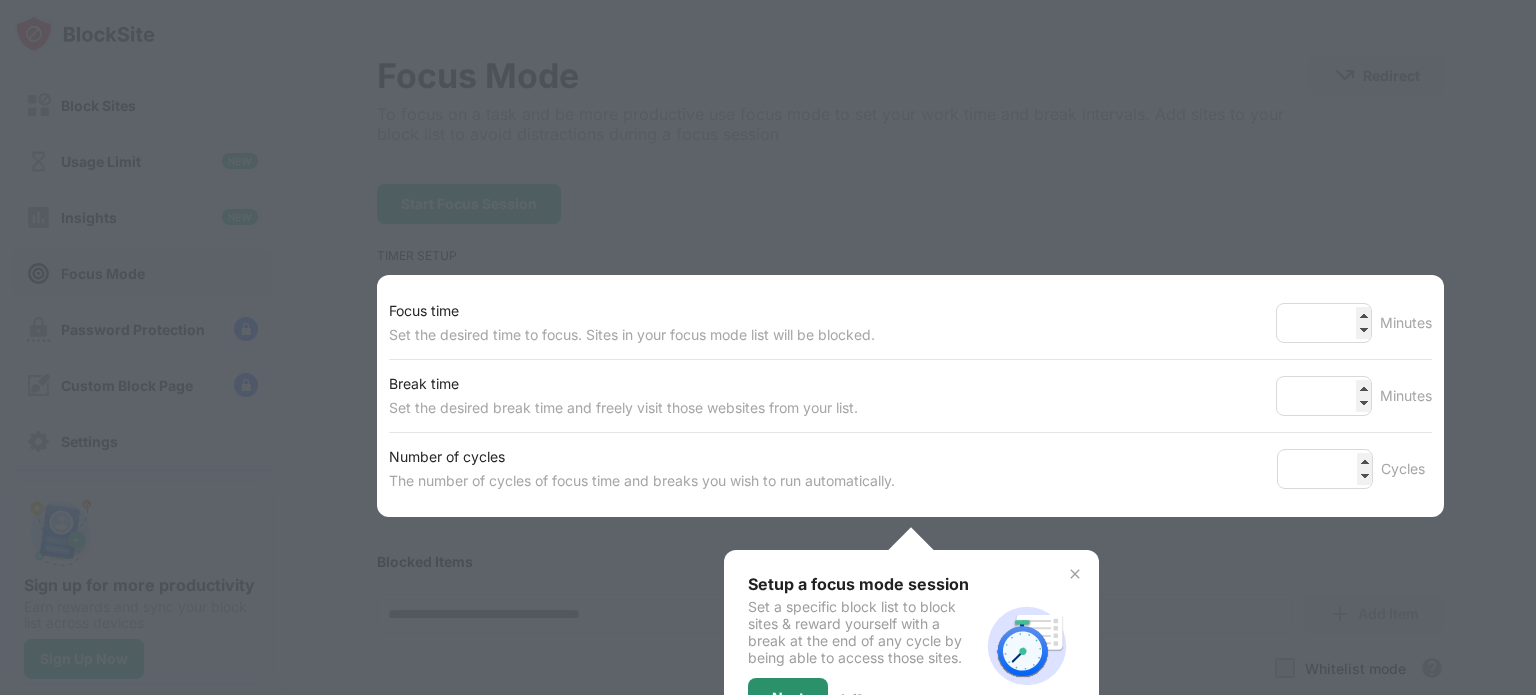 click on "Next" at bounding box center [788, 698] 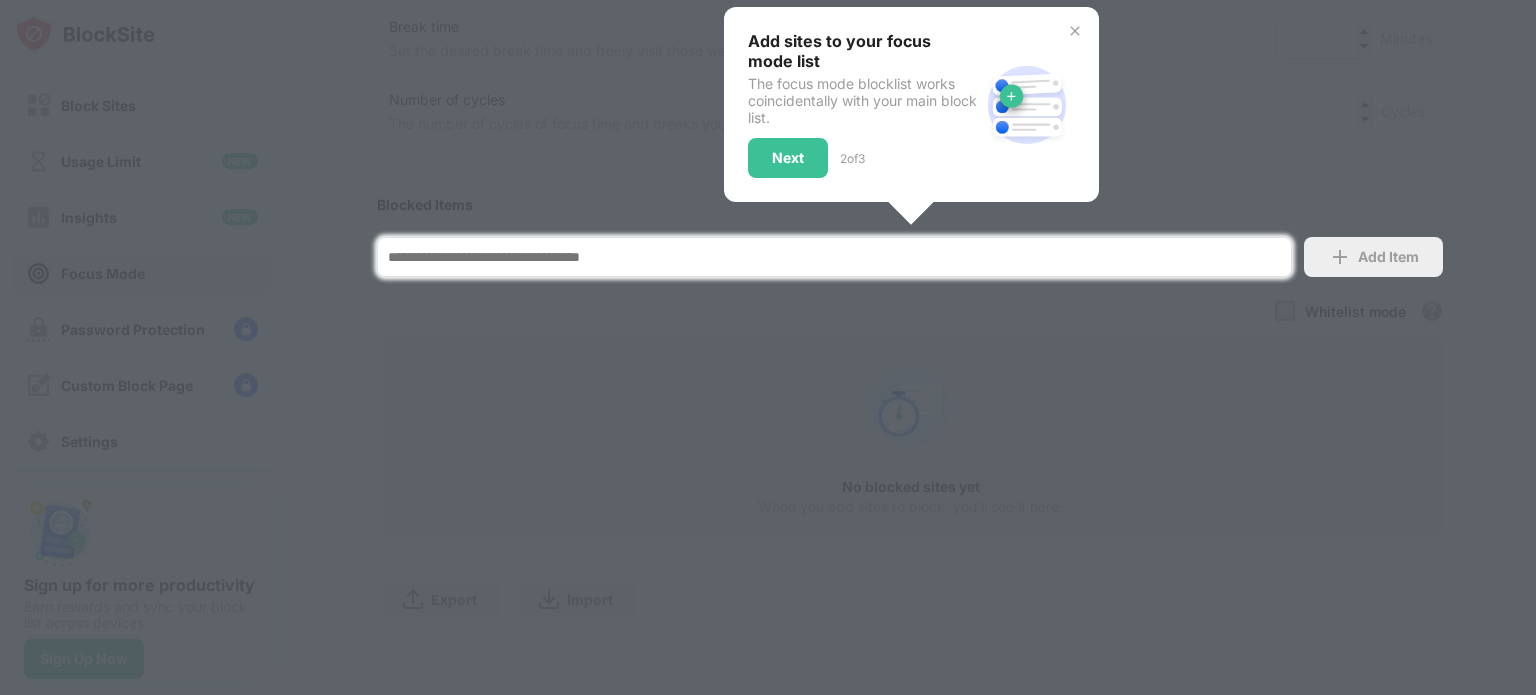 scroll, scrollTop: 440, scrollLeft: 0, axis: vertical 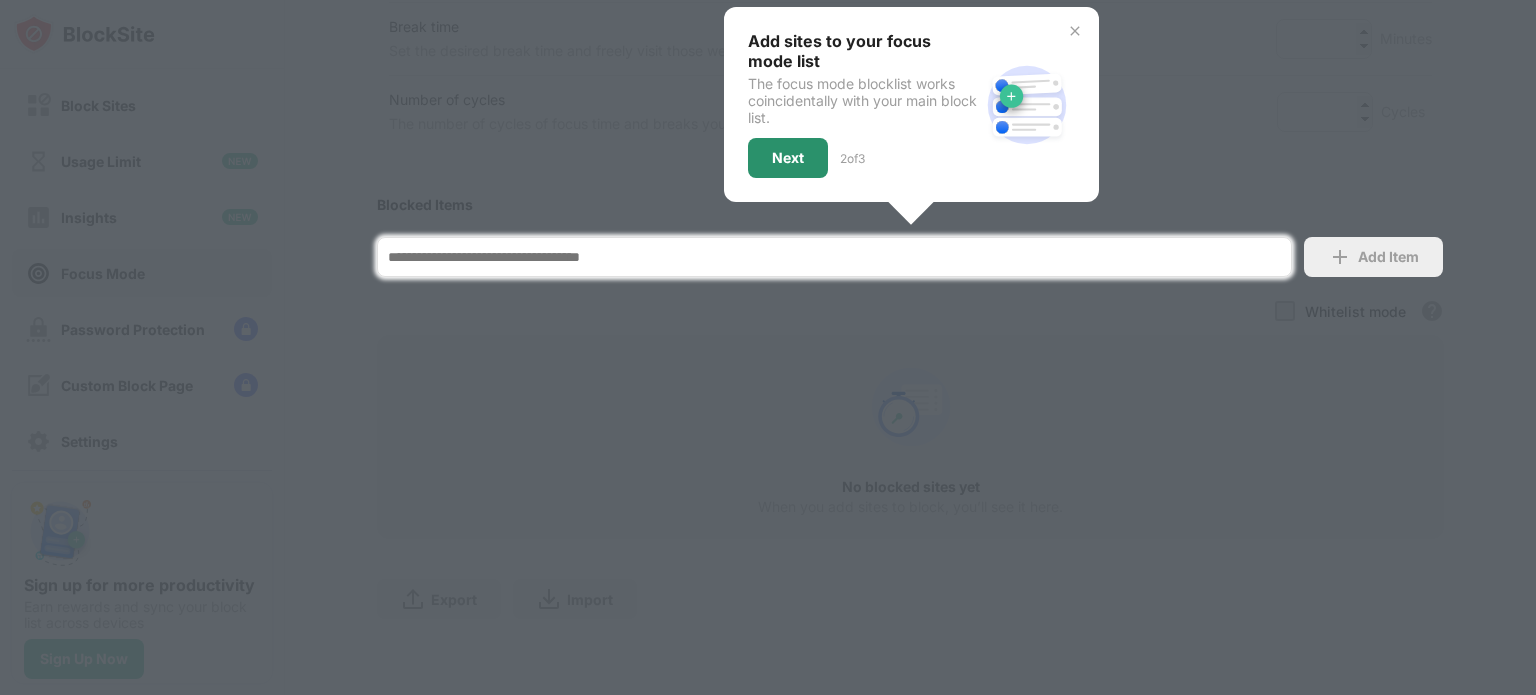 click on "Next" at bounding box center (788, 158) 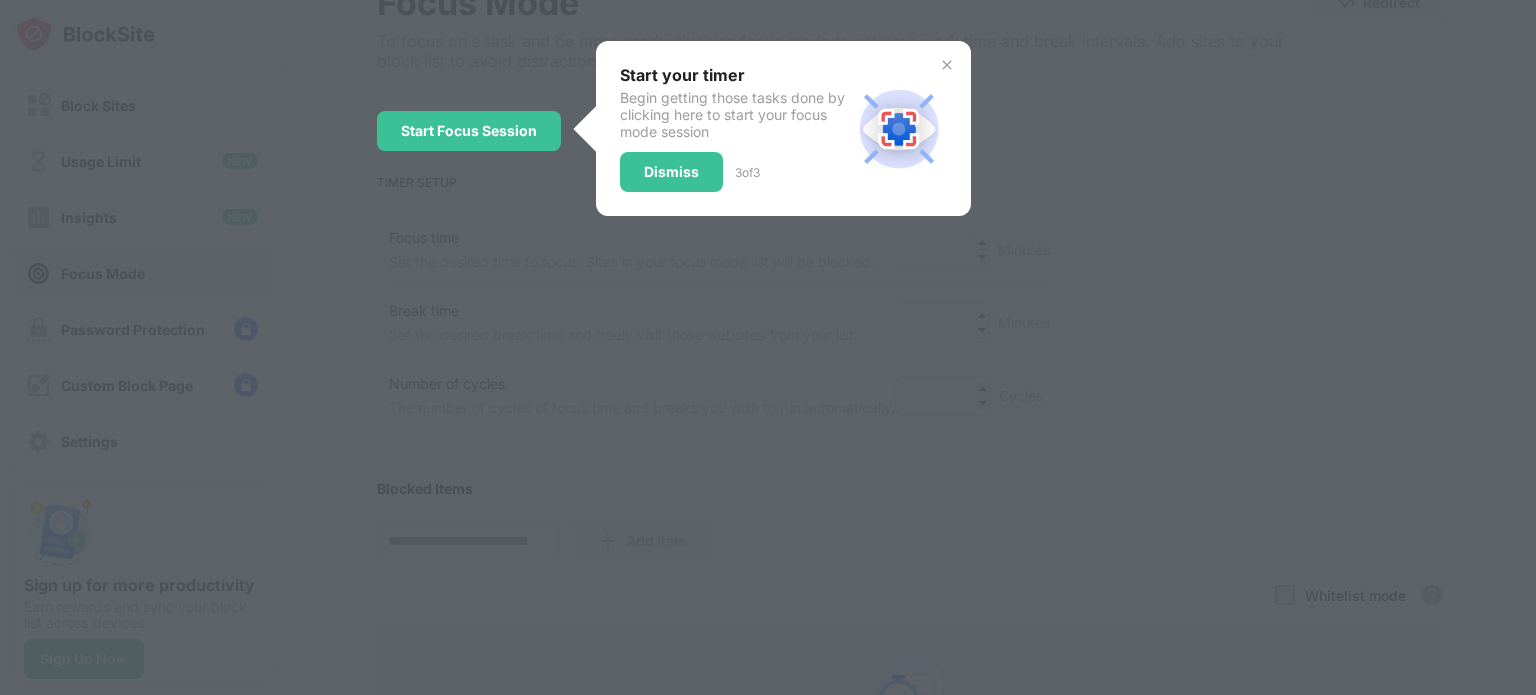 scroll, scrollTop: 0, scrollLeft: 0, axis: both 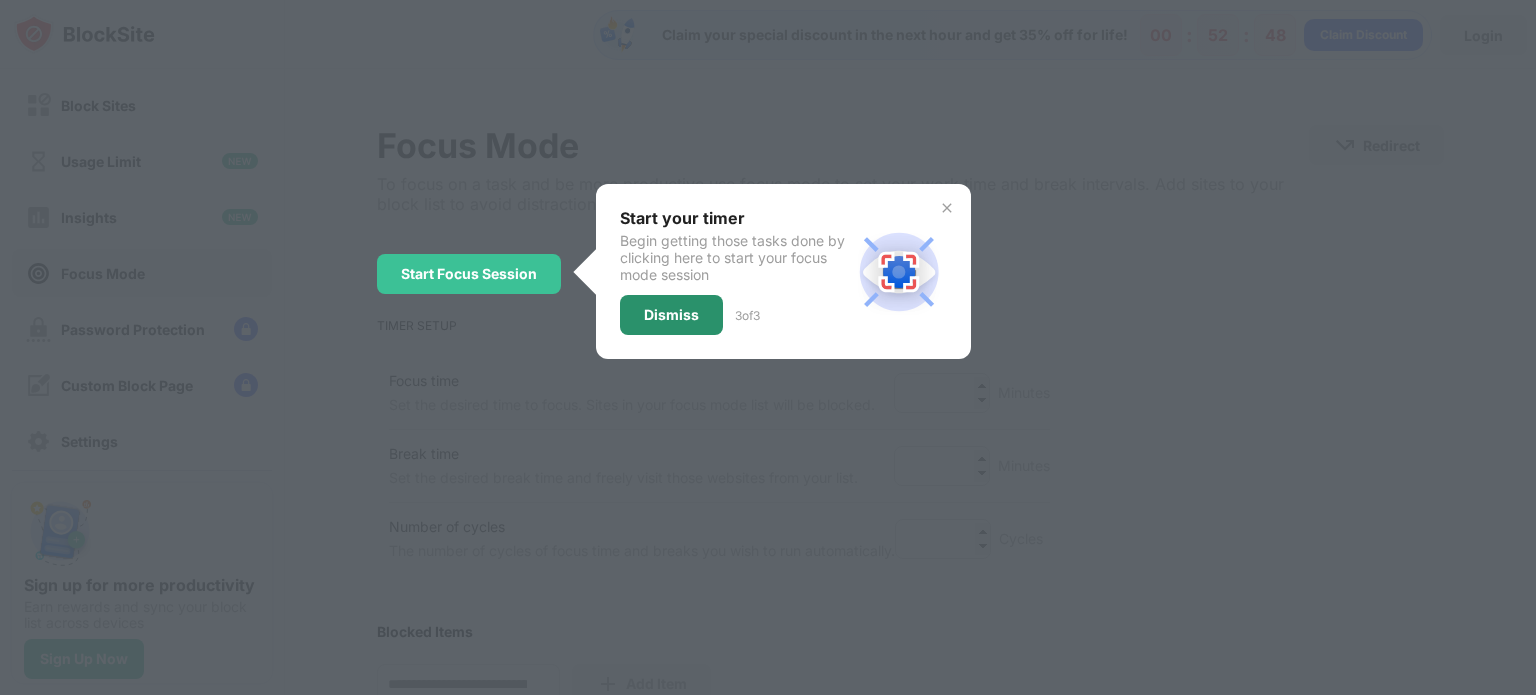 click on "Dismiss" at bounding box center [671, 315] 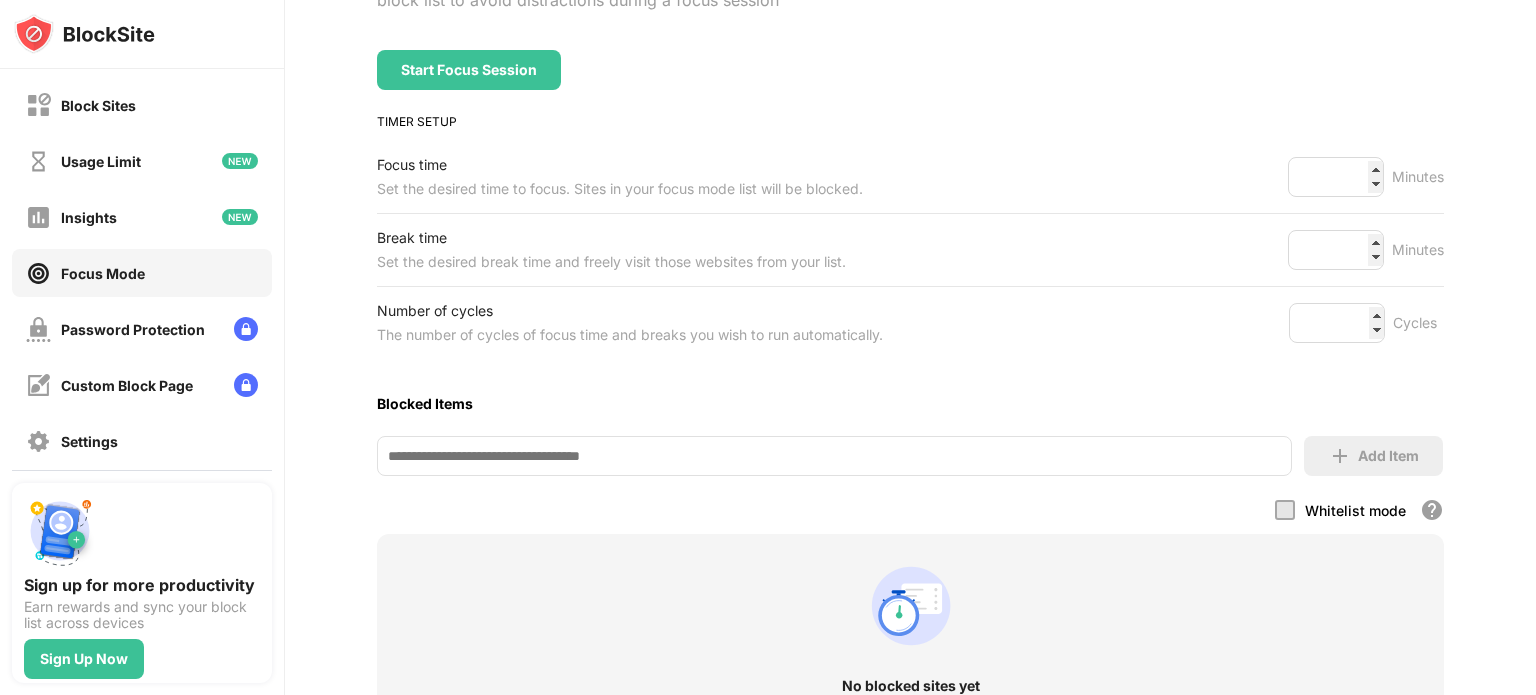 scroll, scrollTop: 266, scrollLeft: 0, axis: vertical 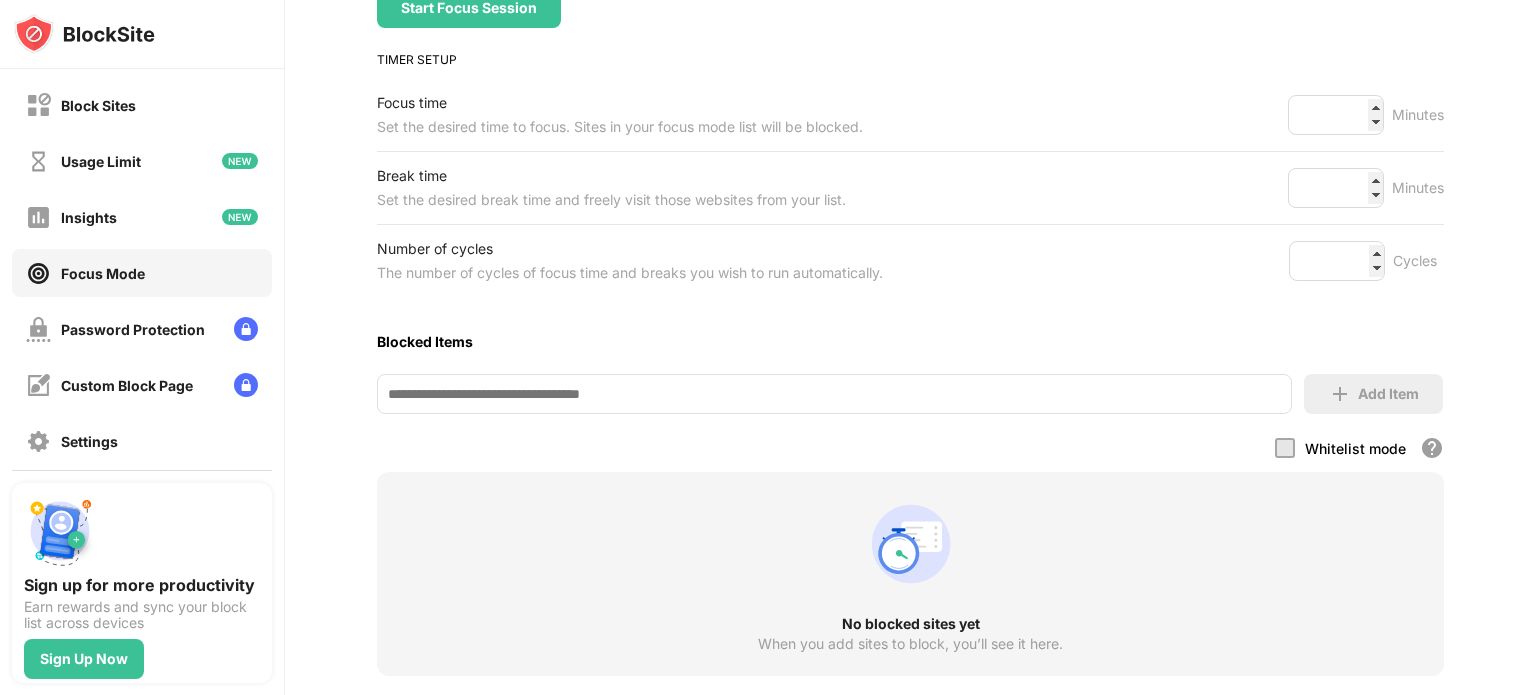 click at bounding box center [1285, 448] 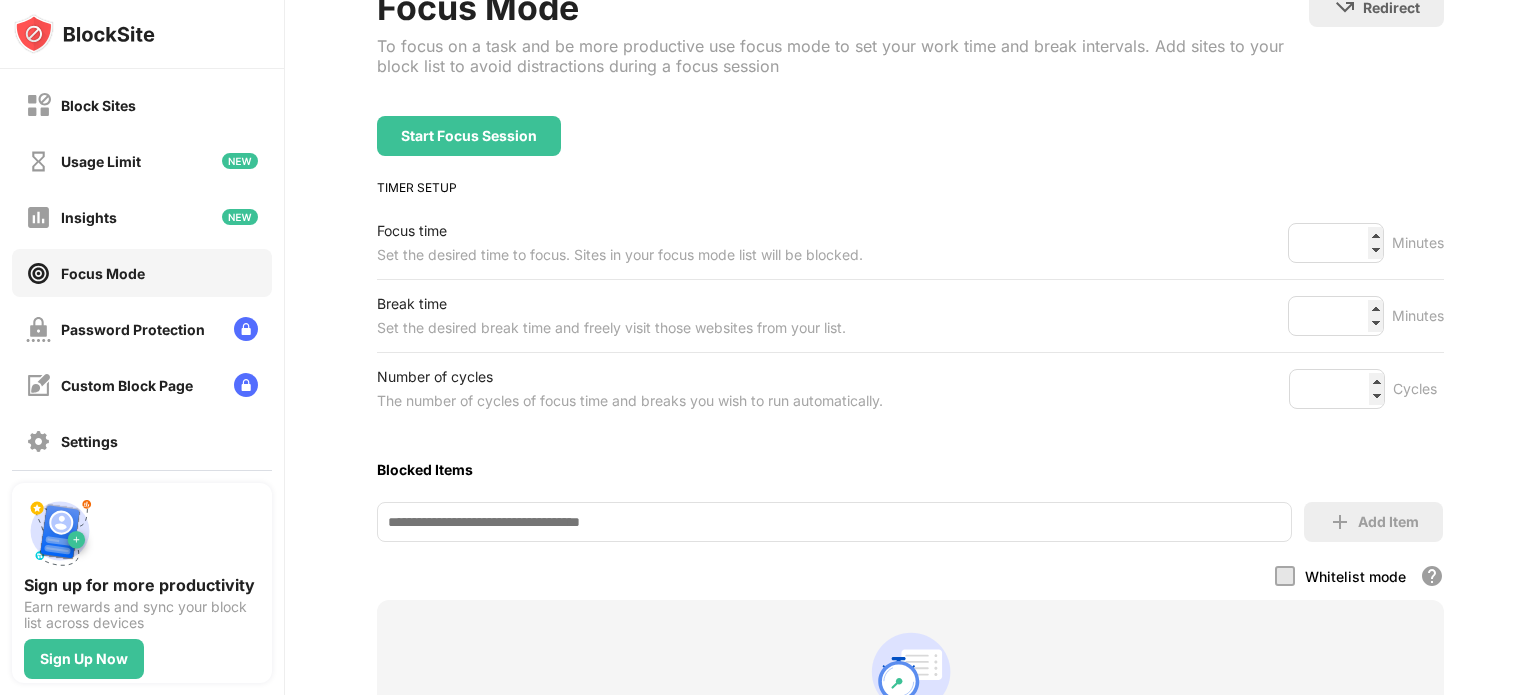 scroll, scrollTop: 133, scrollLeft: 0, axis: vertical 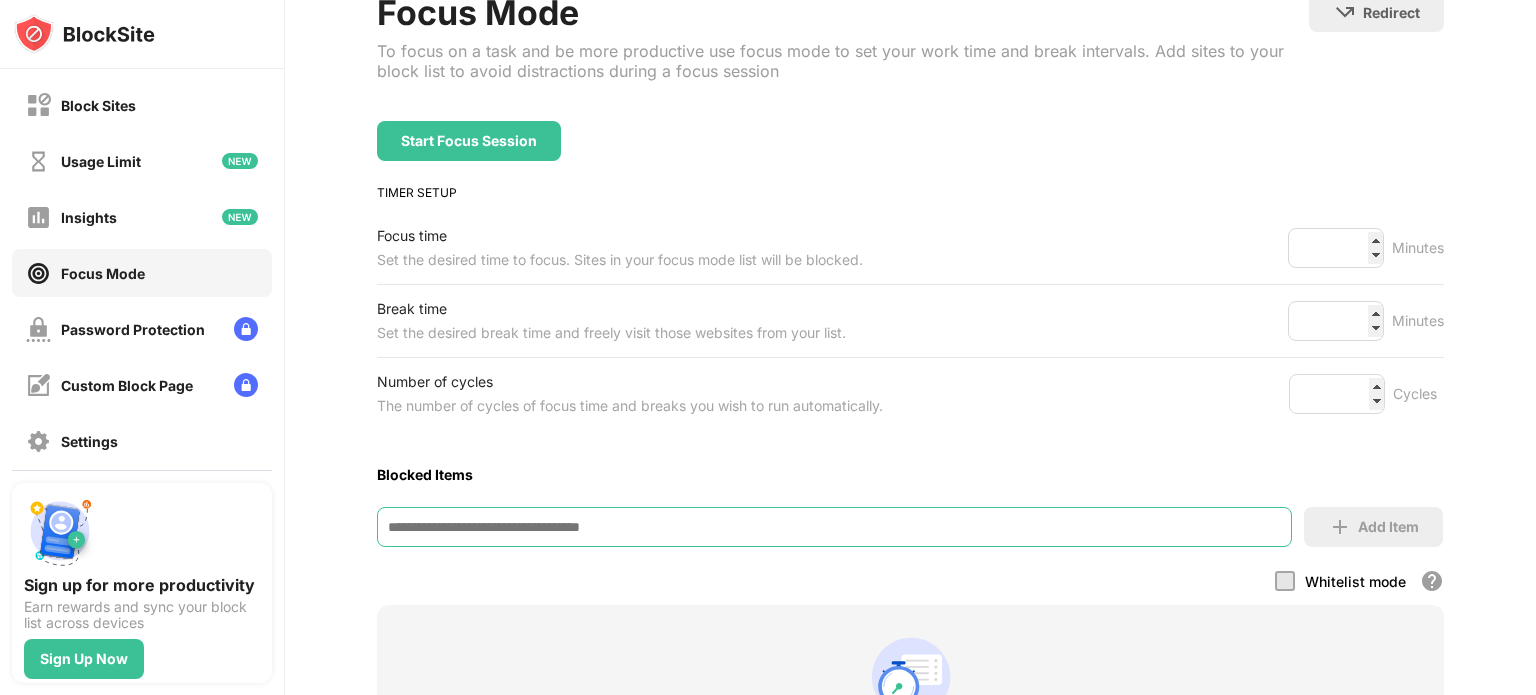 click at bounding box center (834, 527) 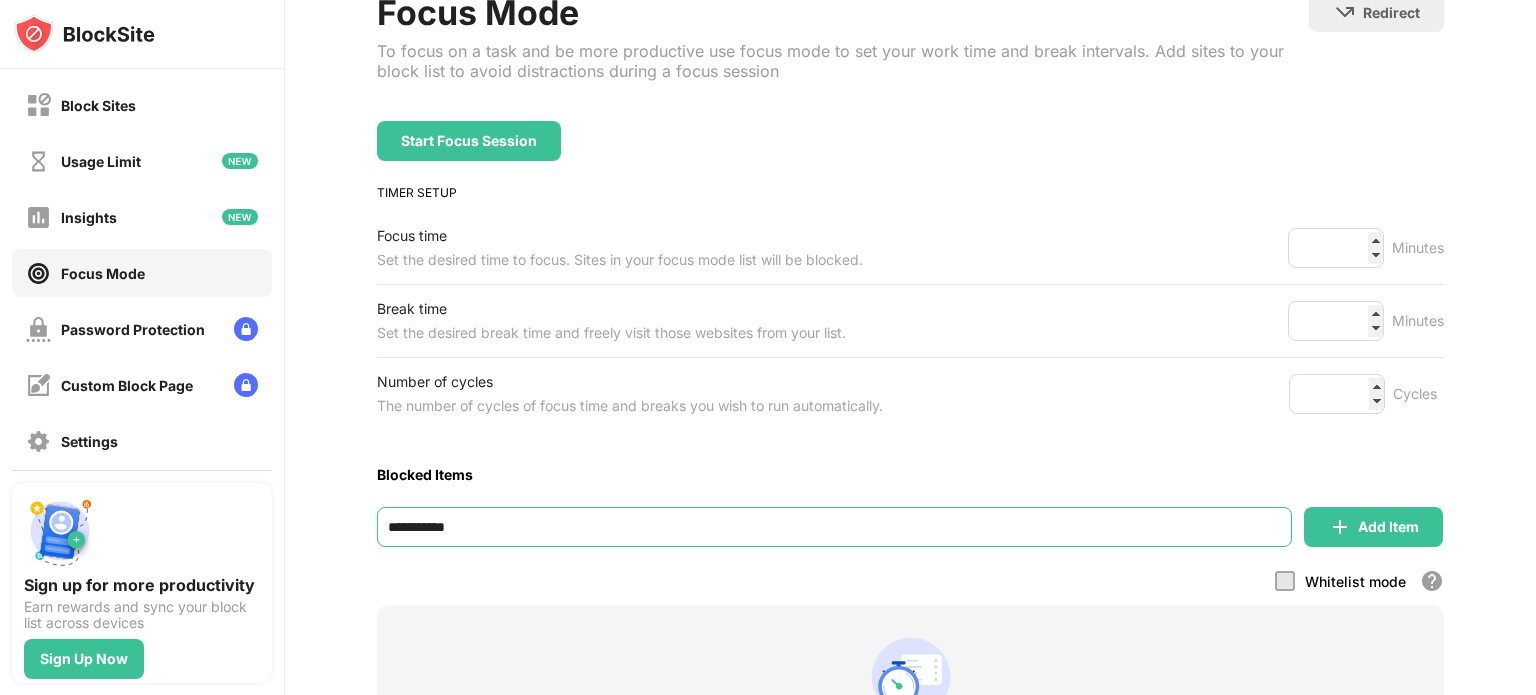 type on "**********" 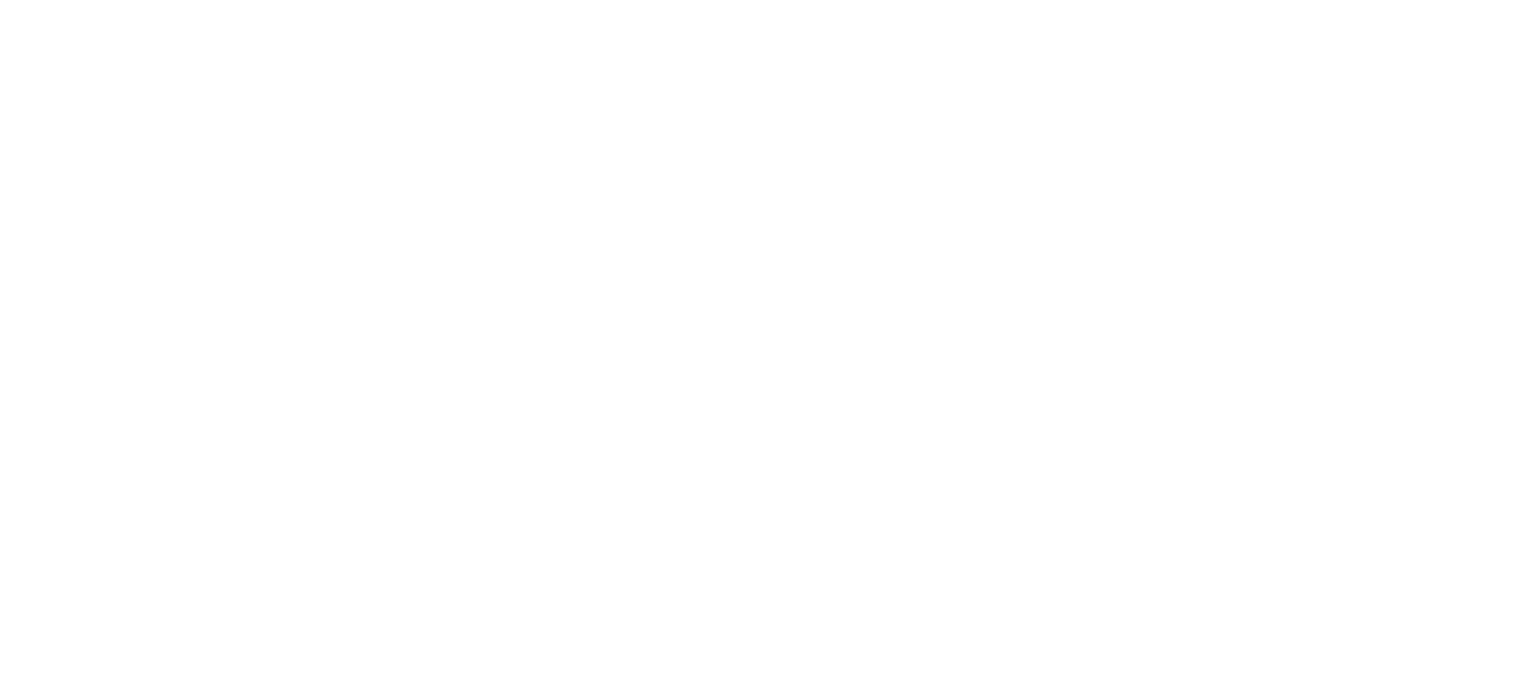 scroll, scrollTop: 0, scrollLeft: 0, axis: both 